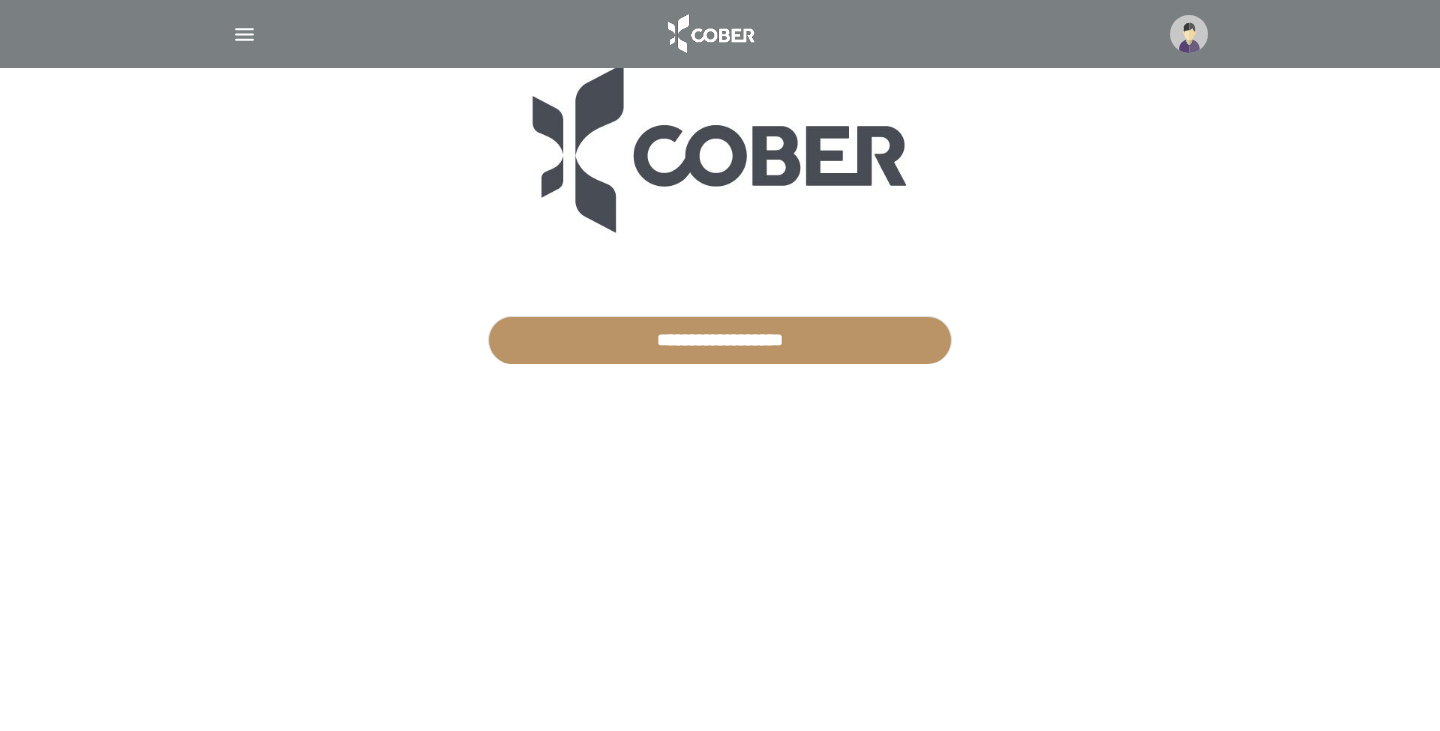 scroll, scrollTop: 0, scrollLeft: 0, axis: both 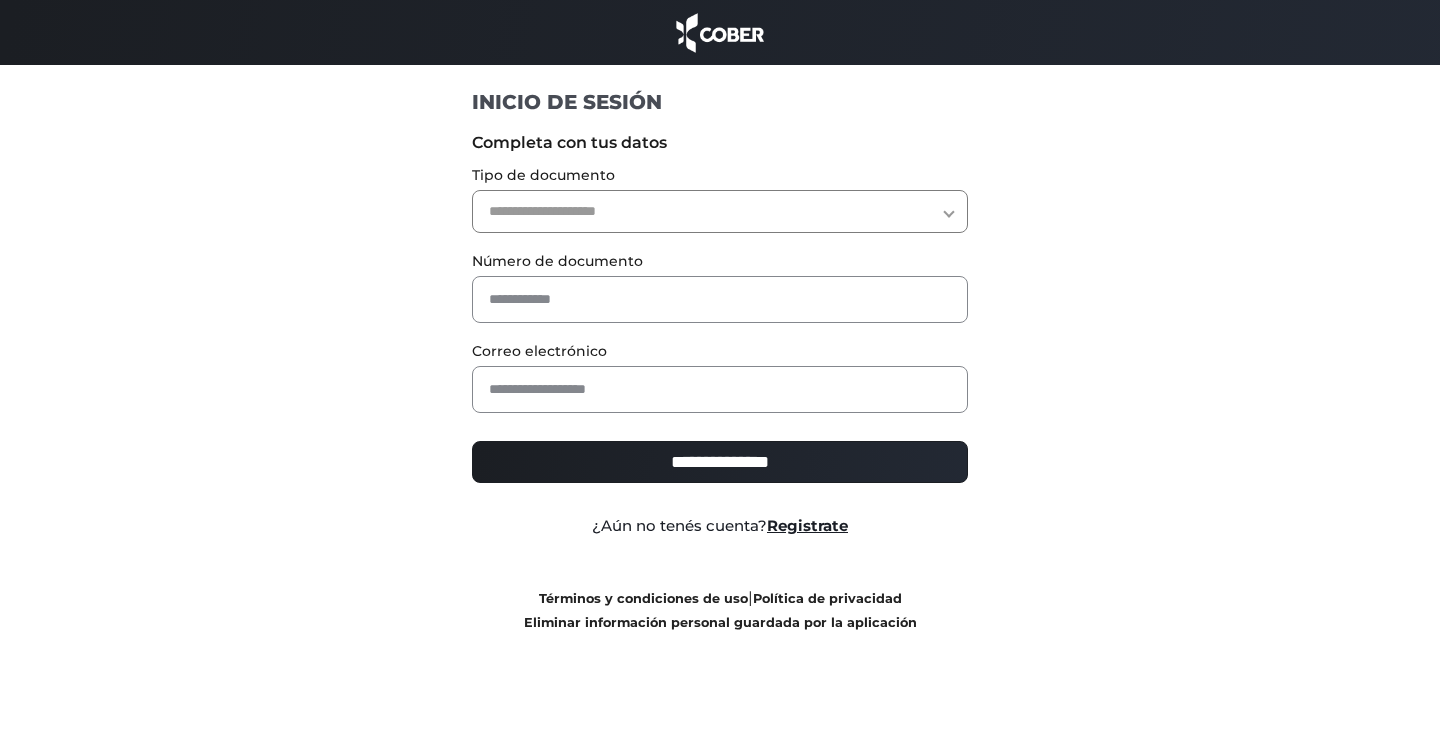 click on "**********" at bounding box center [720, 211] 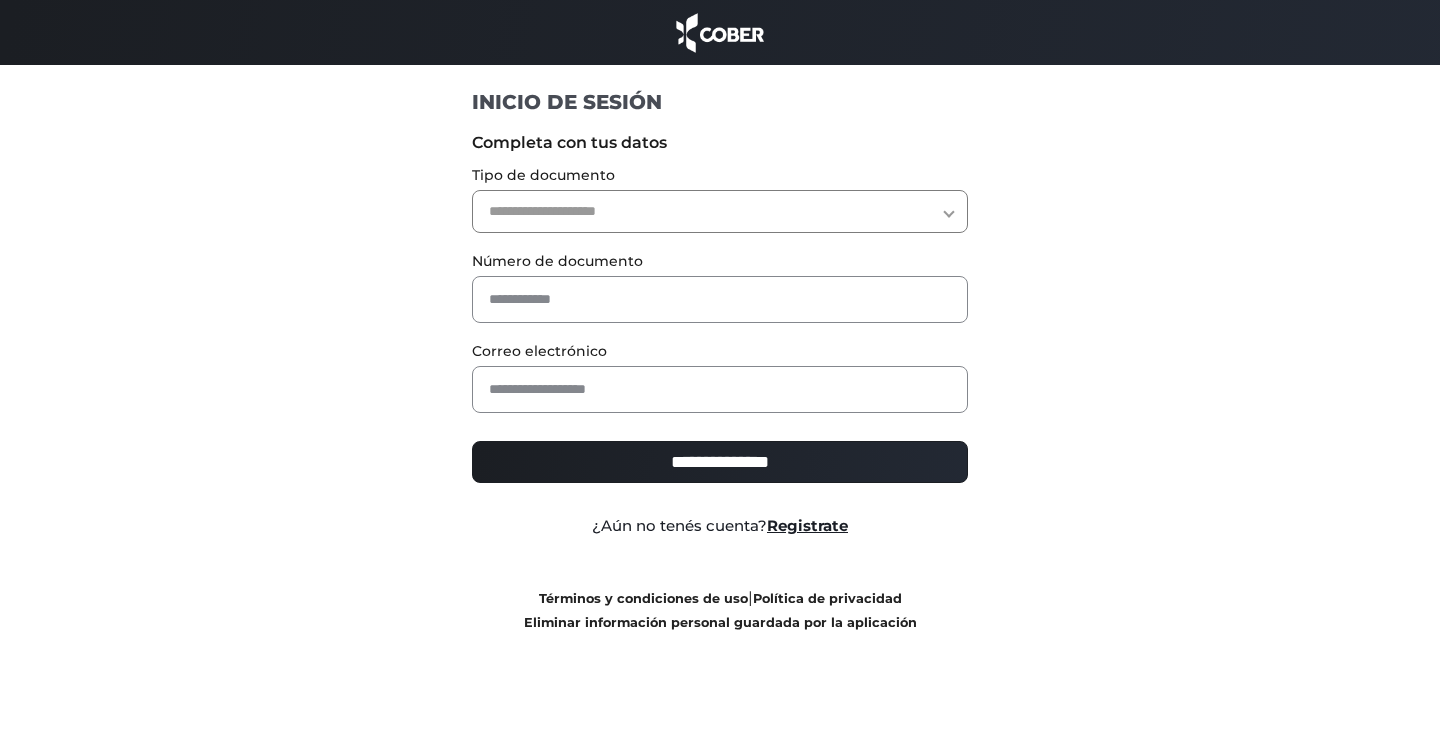 select on "***" 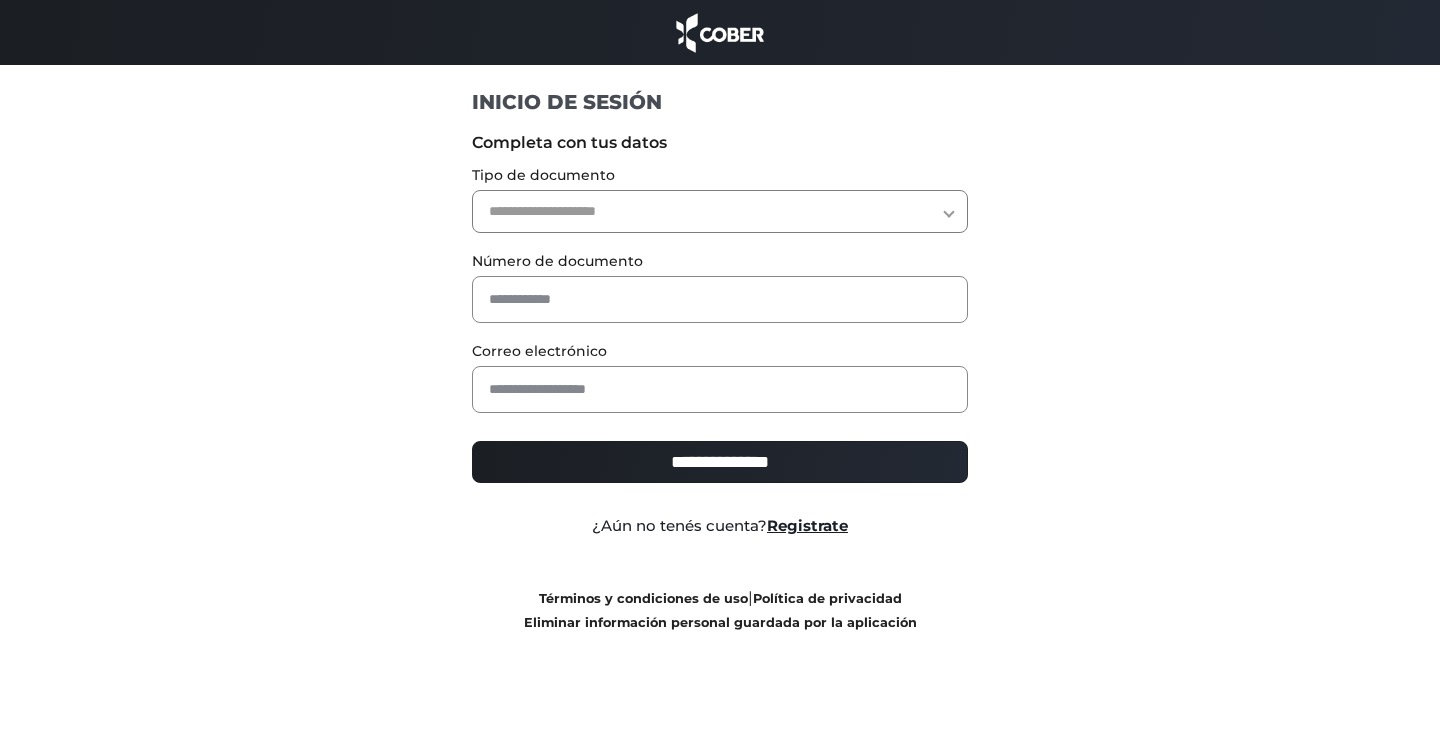 click on "**********" at bounding box center (720, 211) 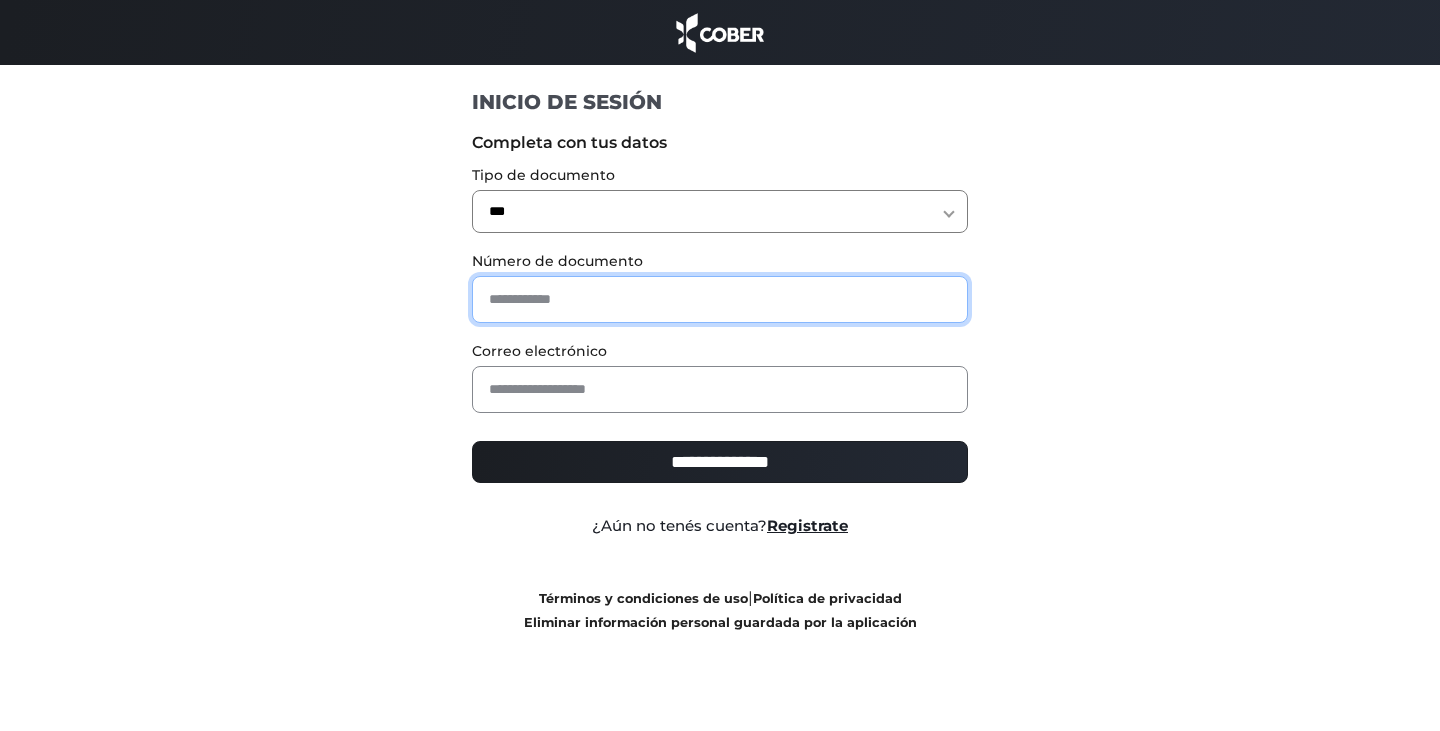 click at bounding box center (720, 299) 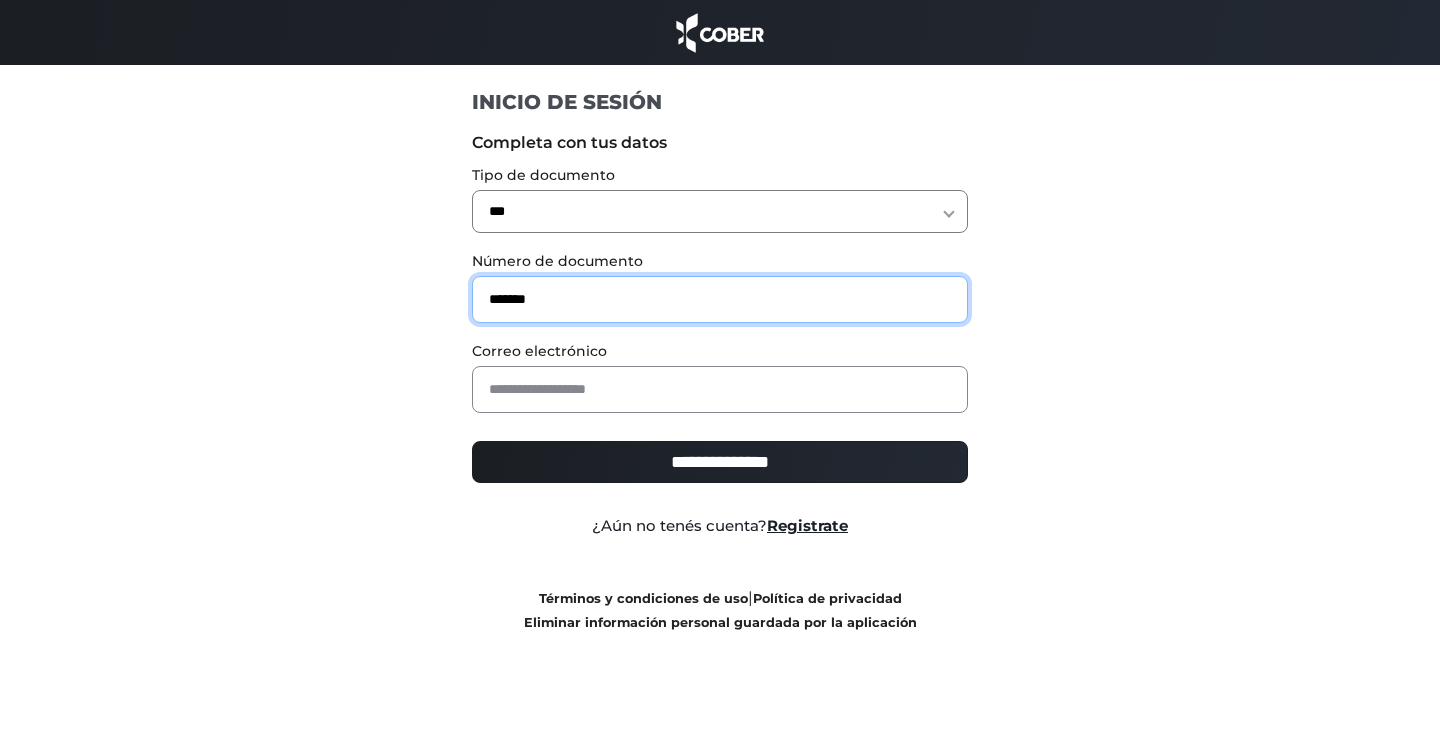 type on "*******" 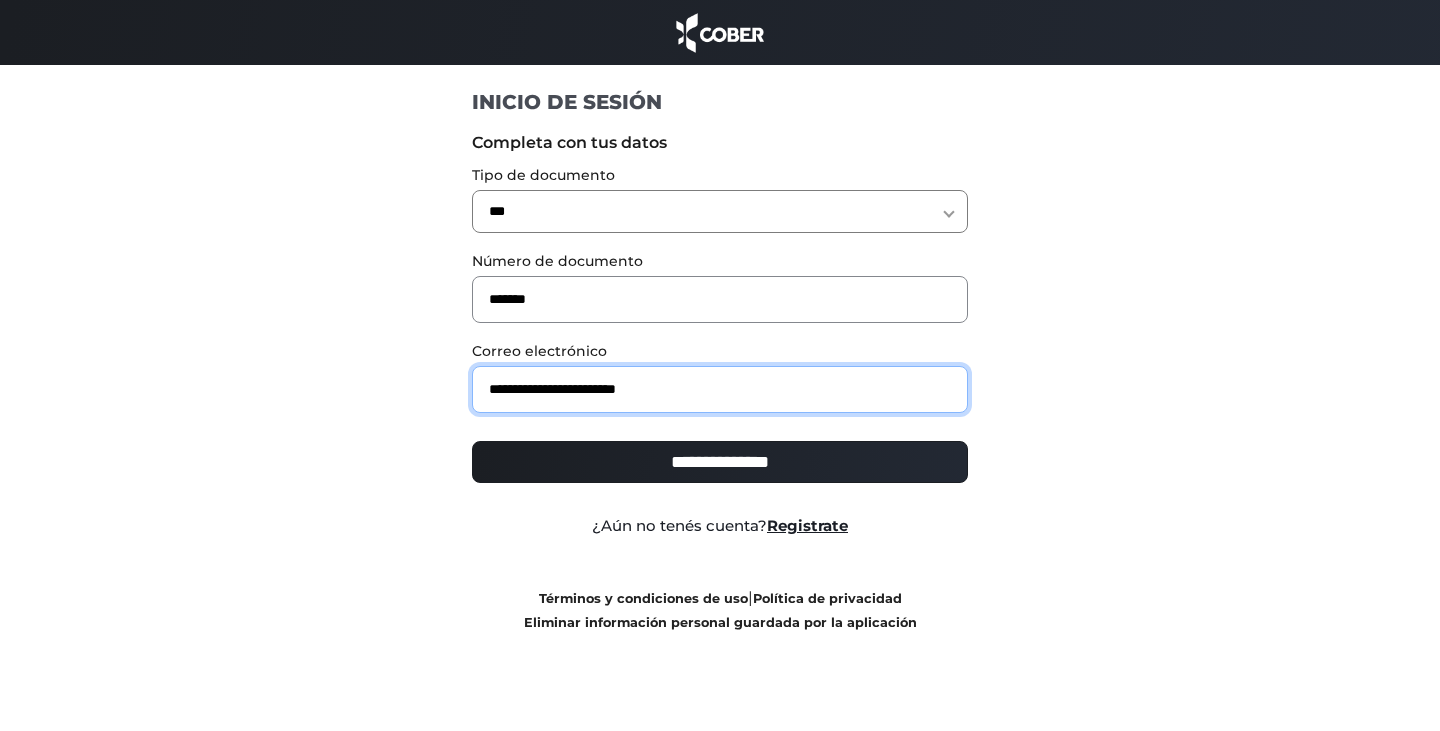 type on "**********" 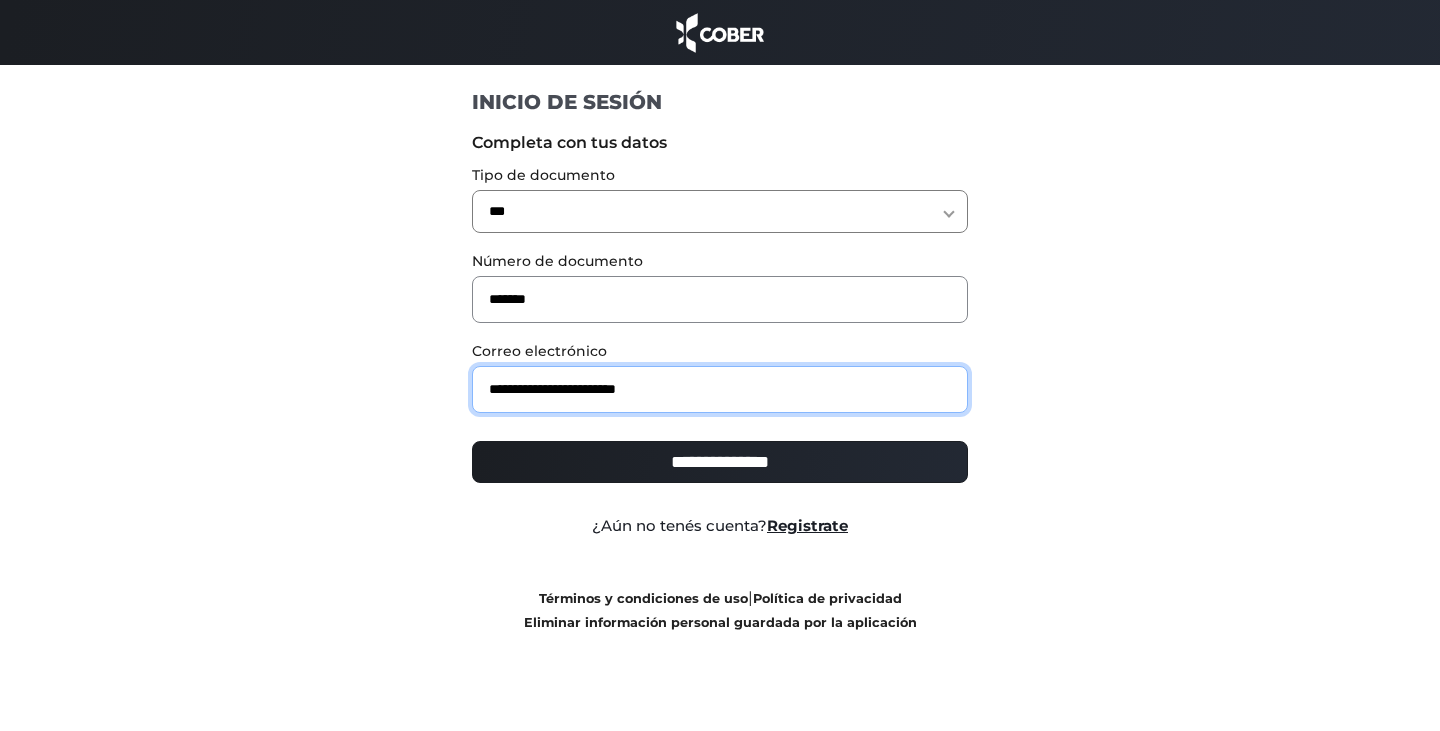 click on "**********" at bounding box center (720, 462) 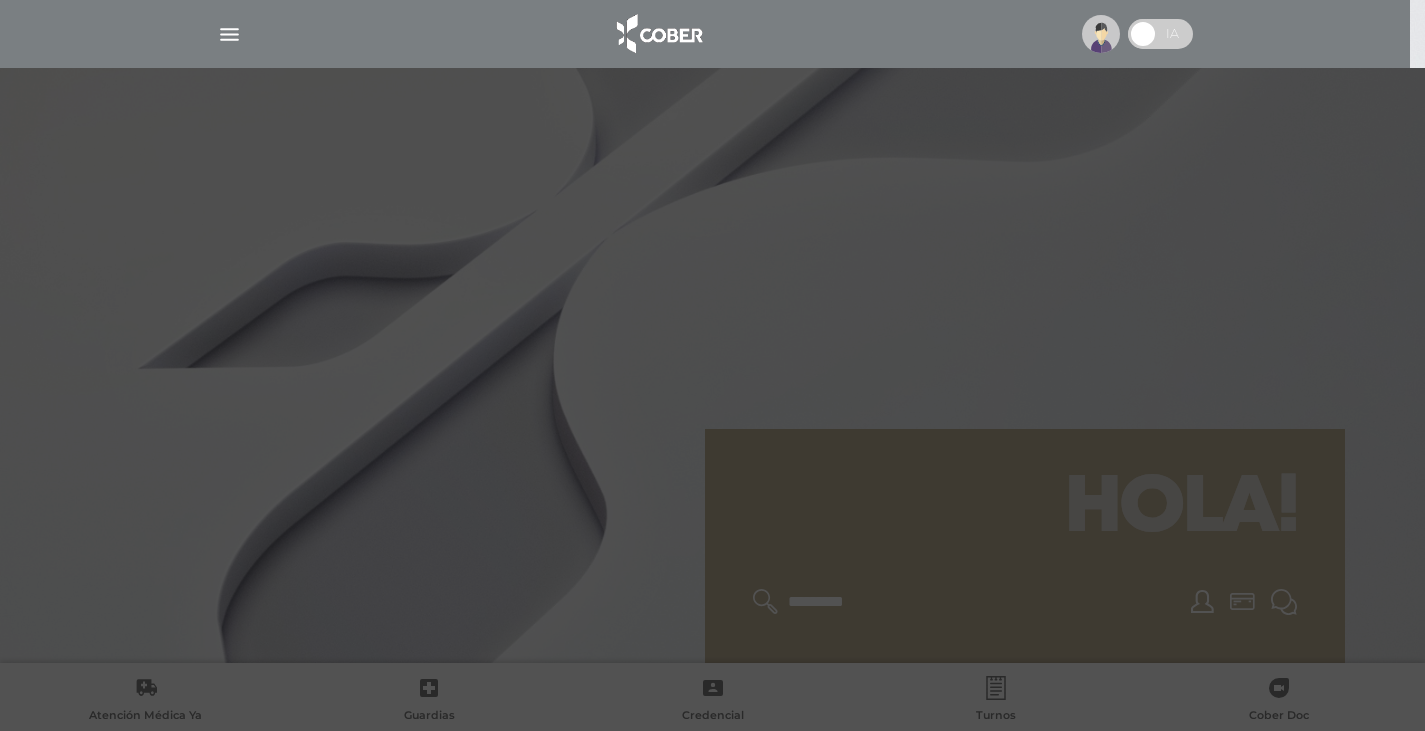 scroll, scrollTop: 0, scrollLeft: 0, axis: both 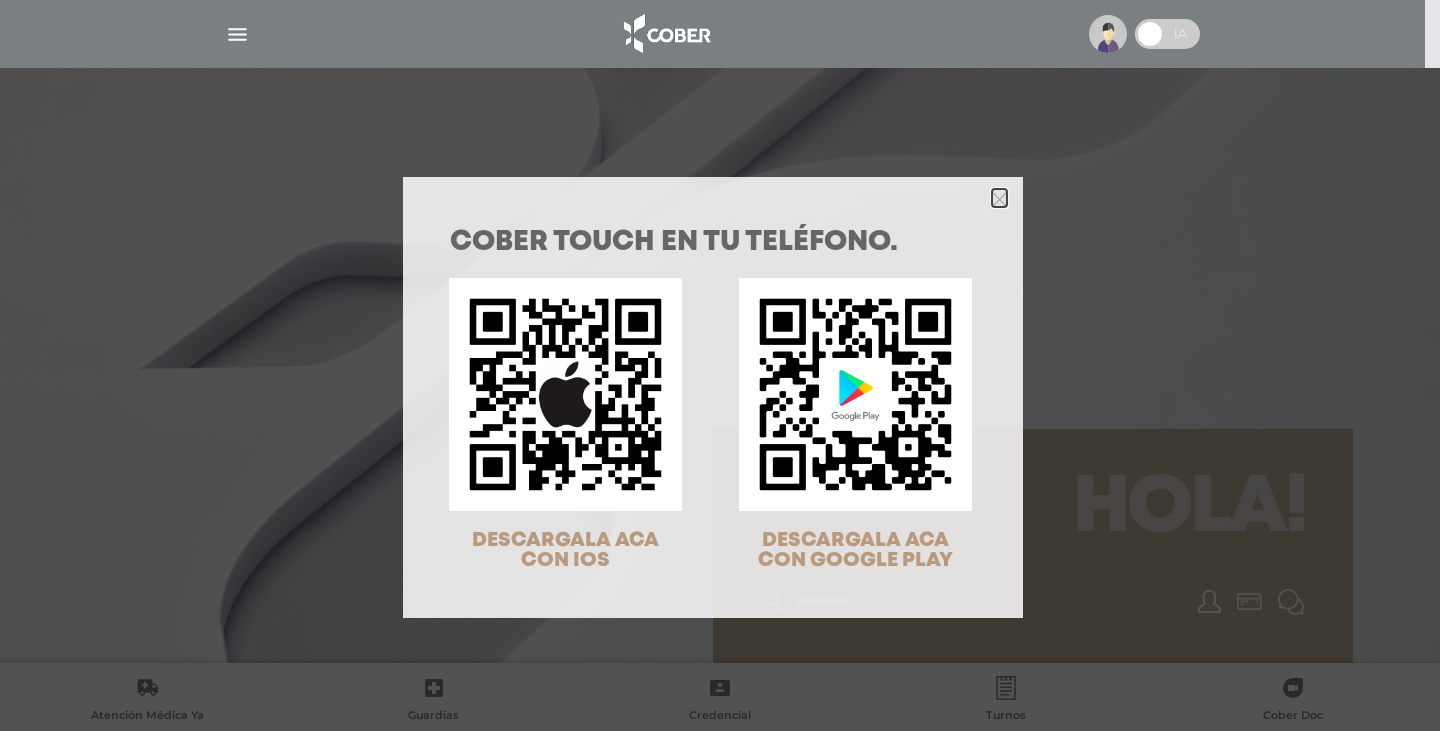 click at bounding box center (999, 199) 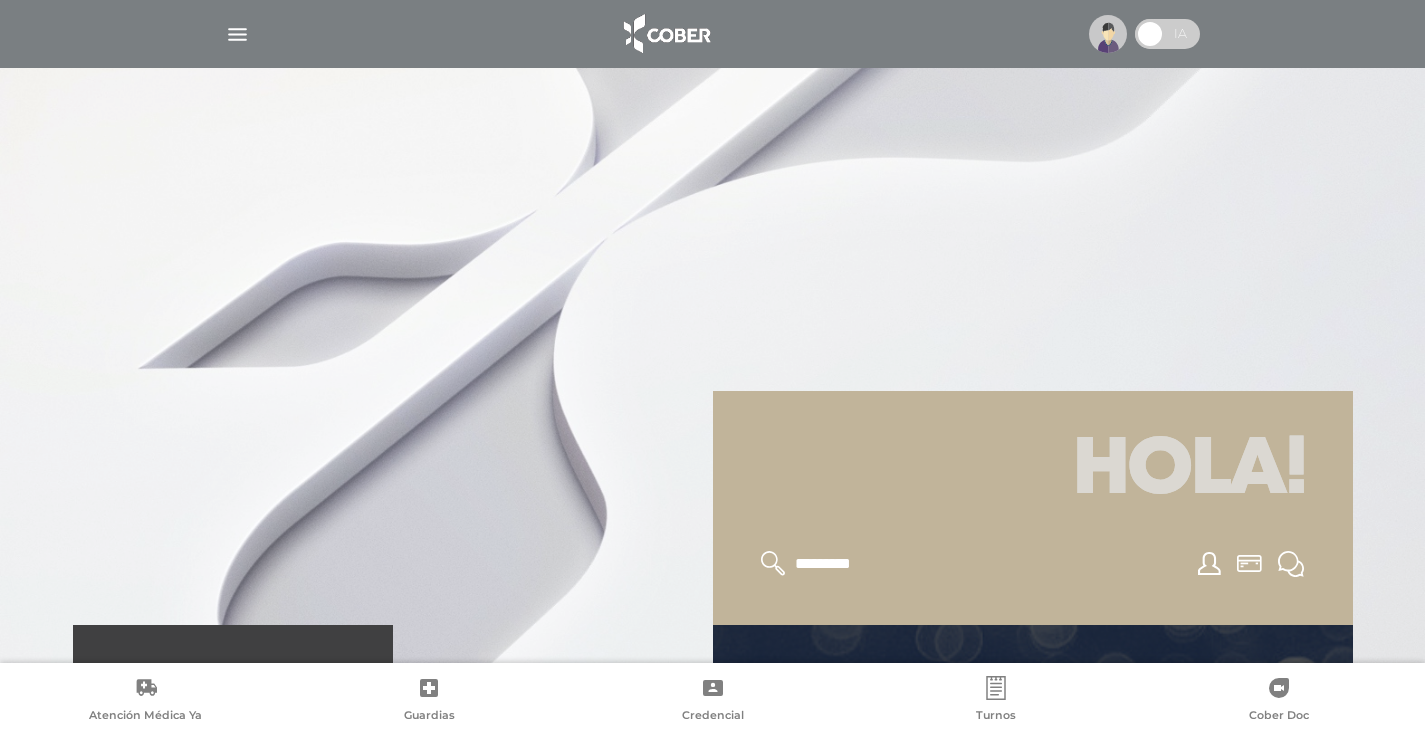 scroll, scrollTop: 639, scrollLeft: 0, axis: vertical 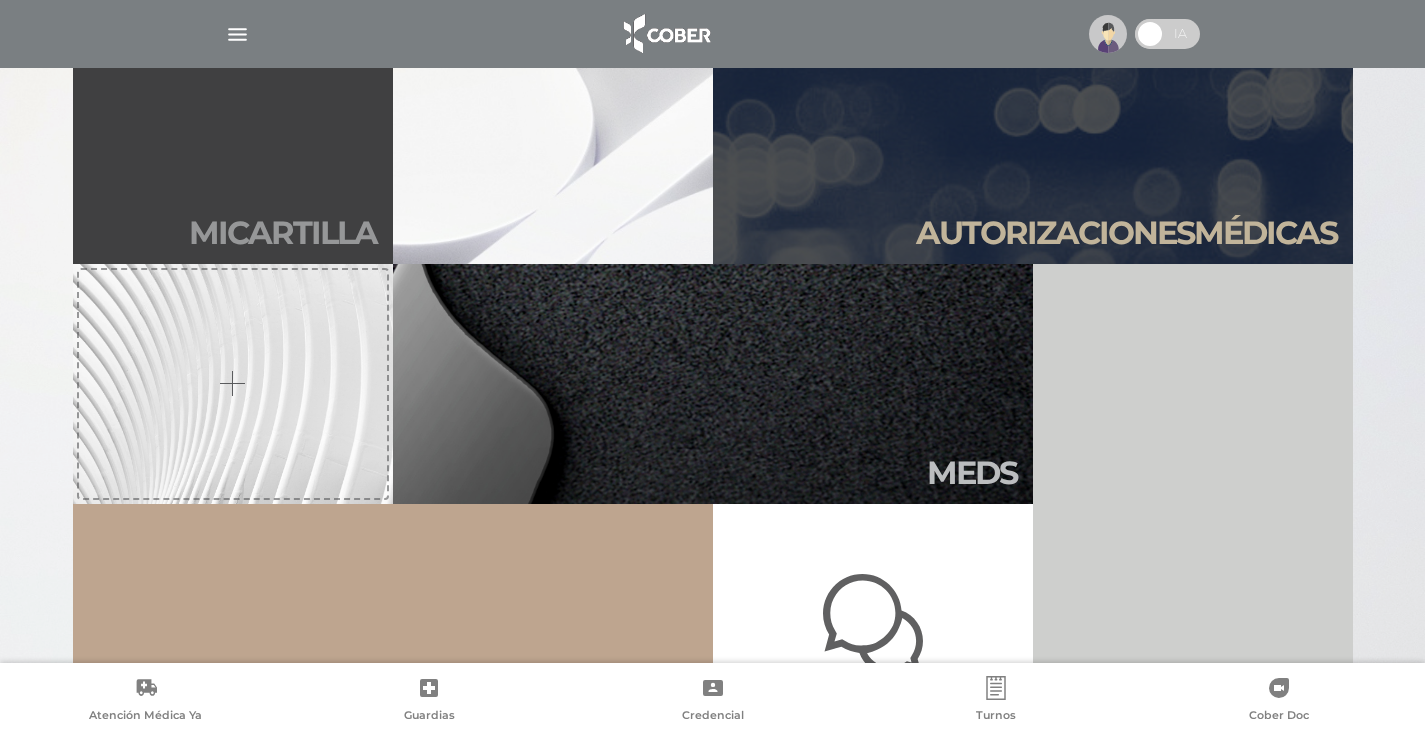click on "Mi  car tilla" at bounding box center [233, 144] 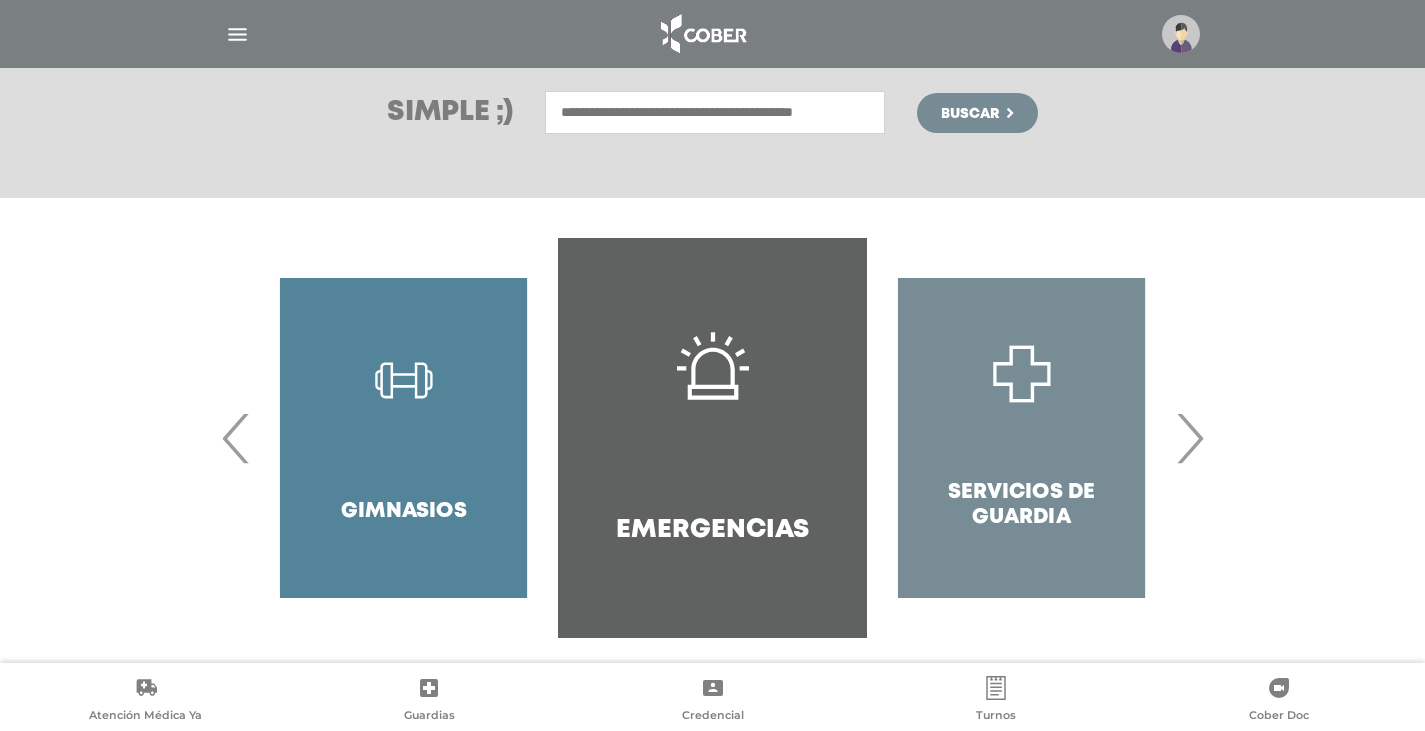 scroll, scrollTop: 296, scrollLeft: 0, axis: vertical 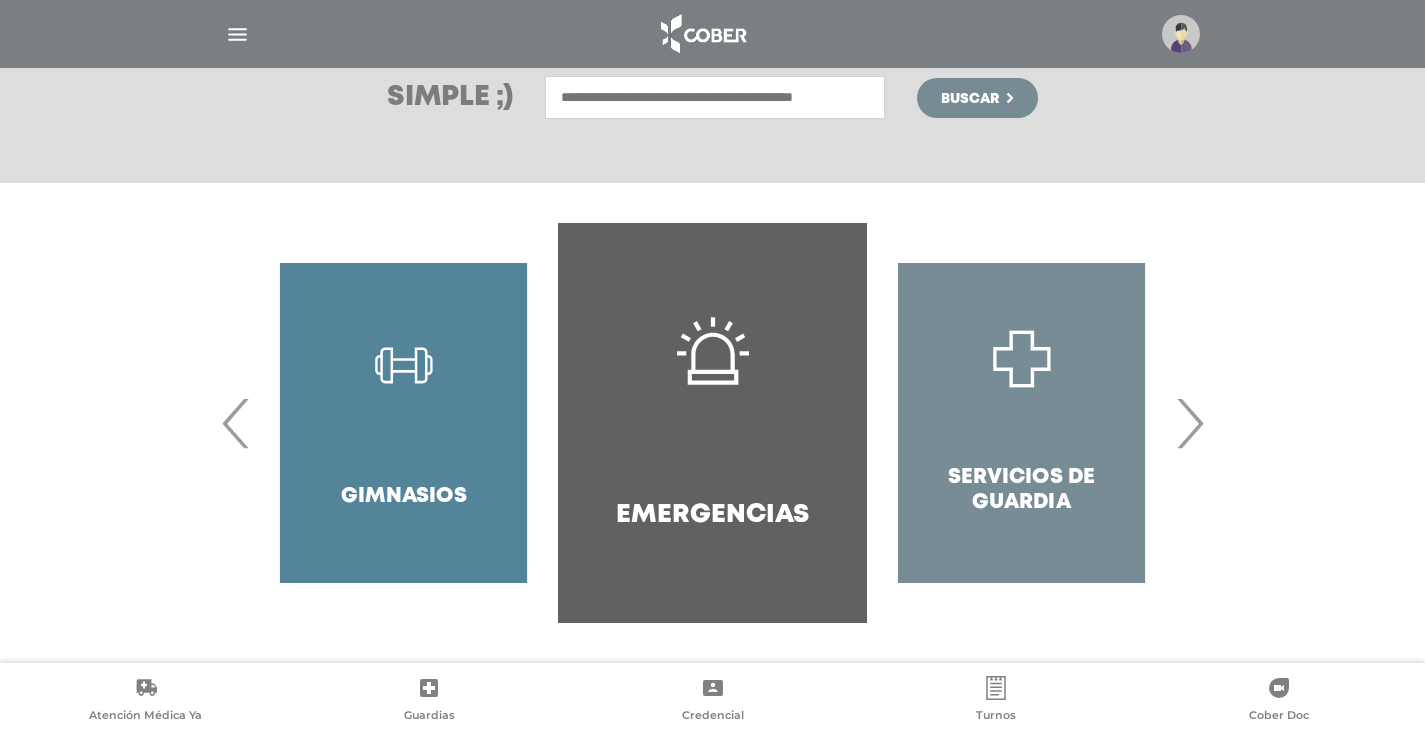click on "›" at bounding box center [1189, 423] 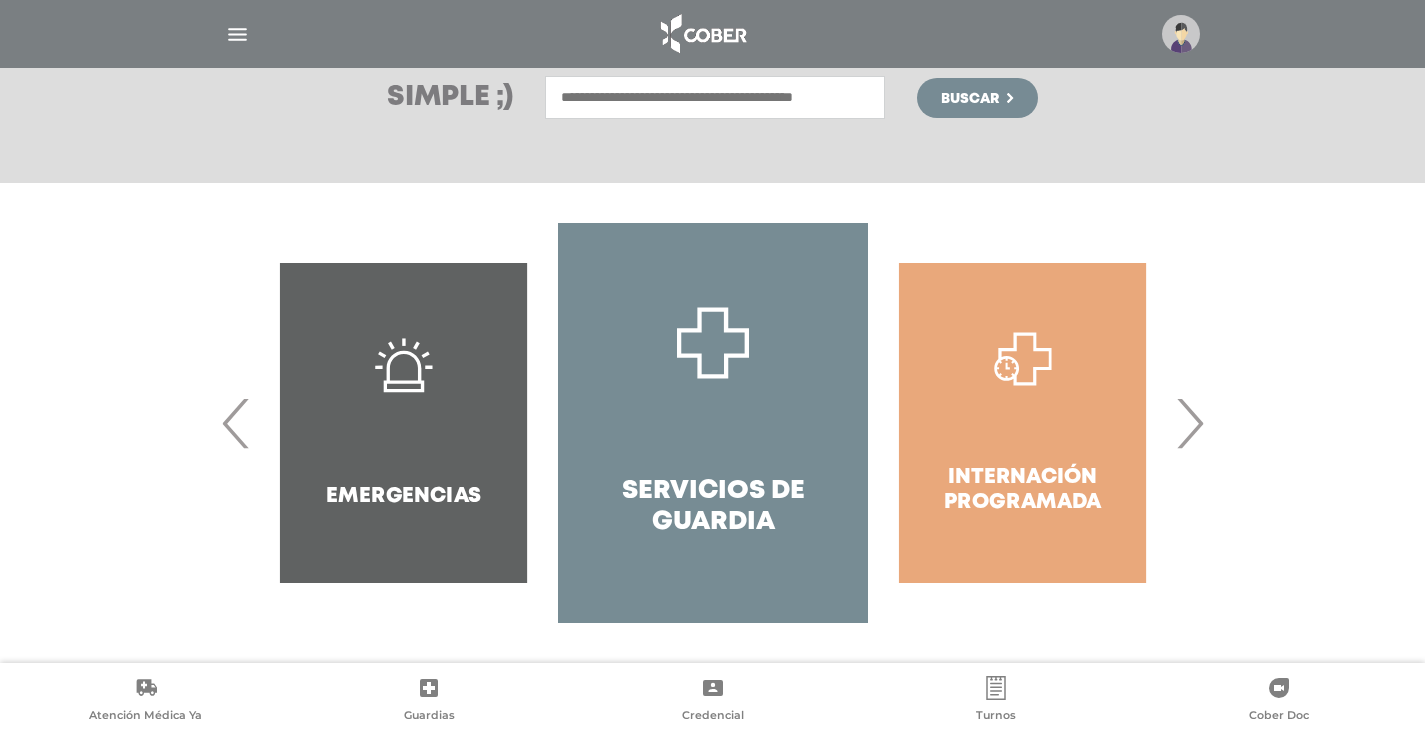 click on "›" at bounding box center [1189, 423] 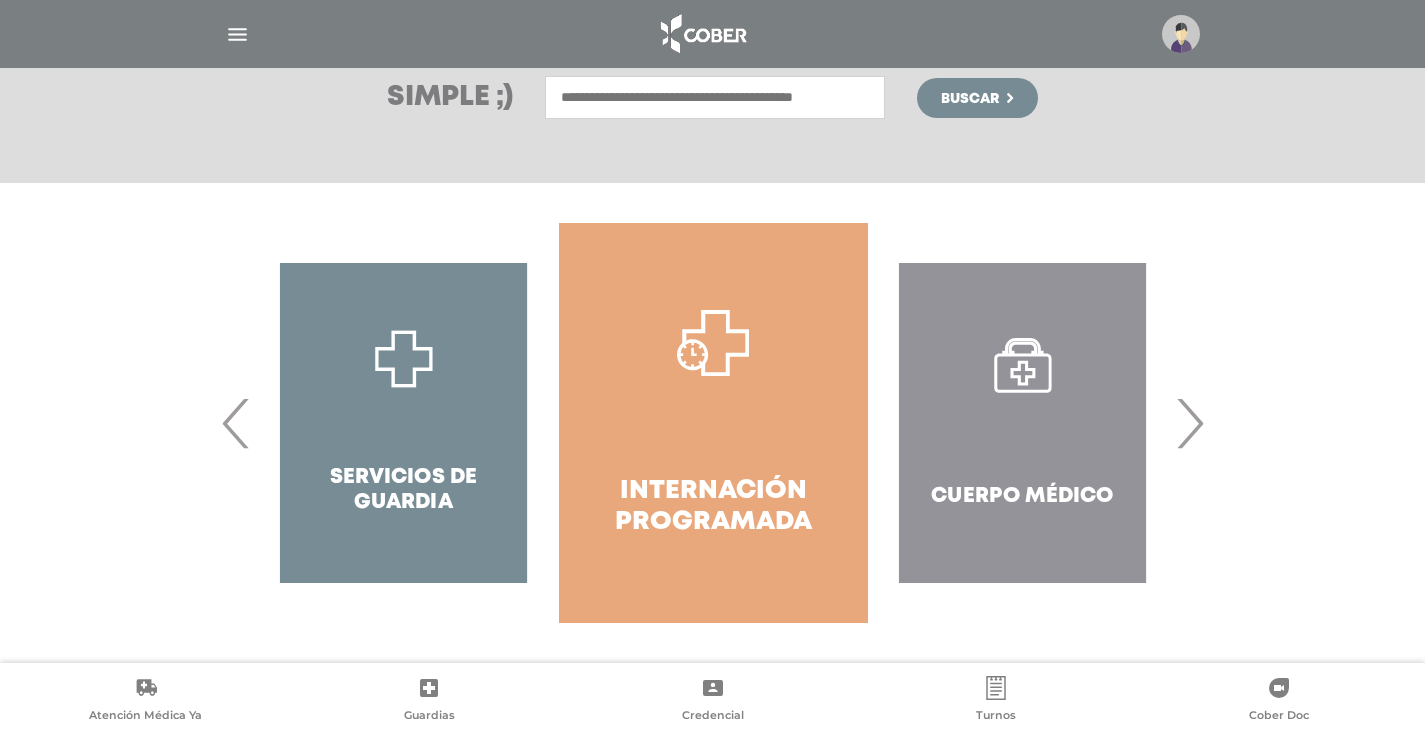 click on "›" at bounding box center (1189, 423) 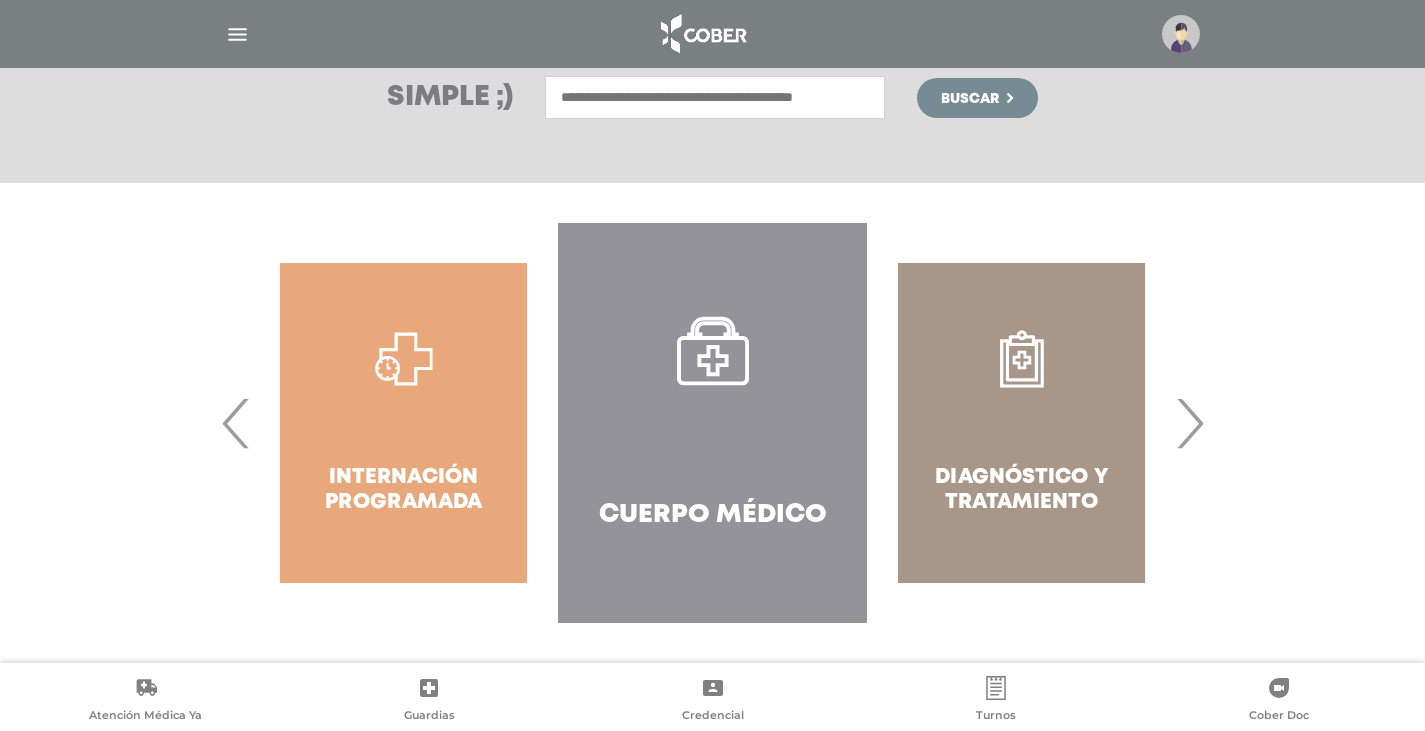 click on "›" at bounding box center (1189, 423) 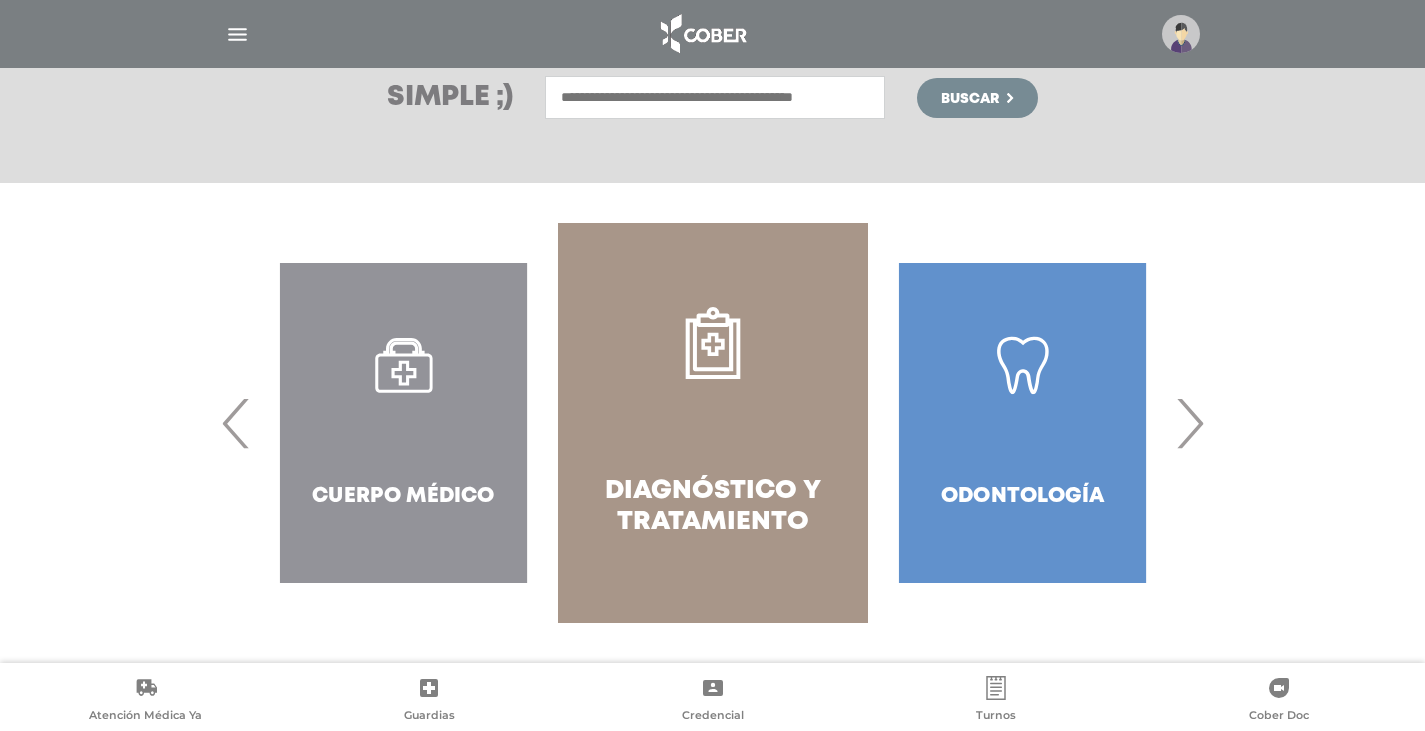 click on "›" at bounding box center (1189, 423) 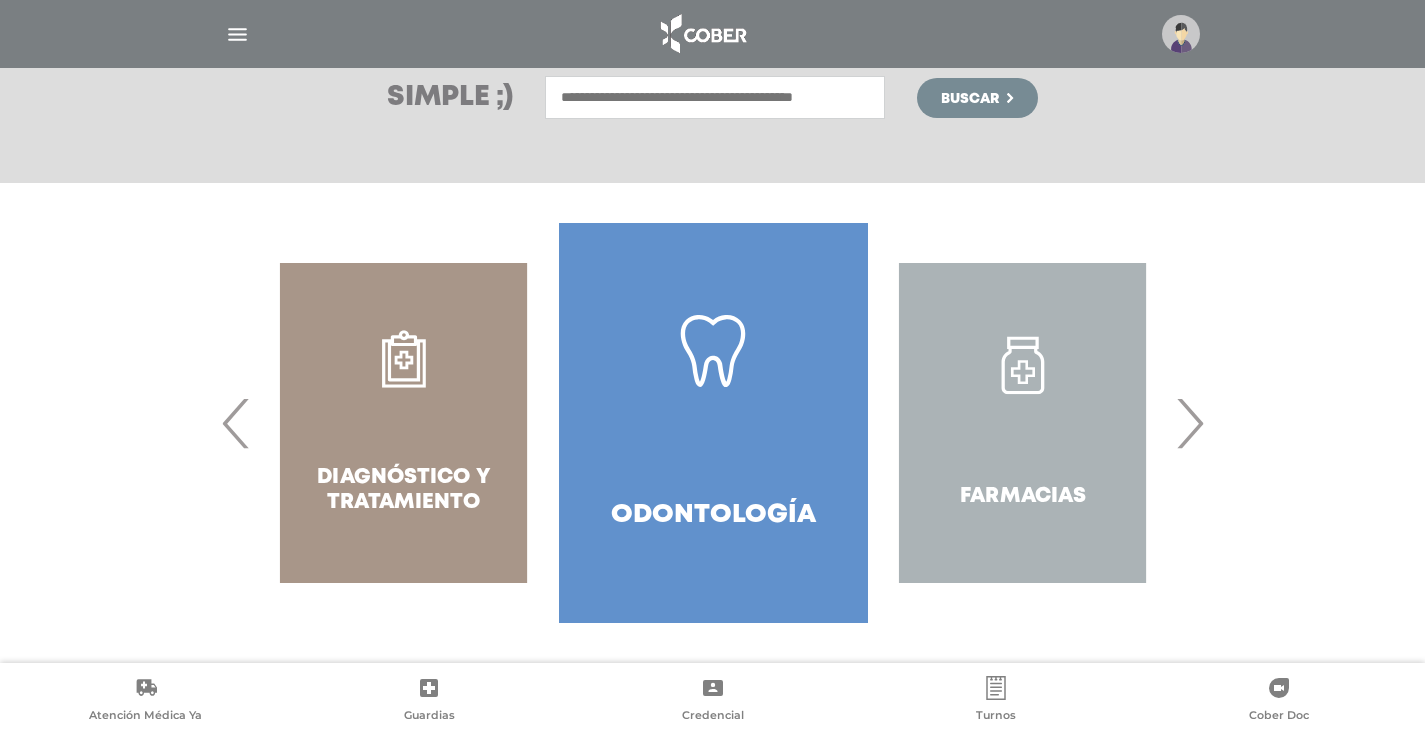 click on "›" at bounding box center (1189, 423) 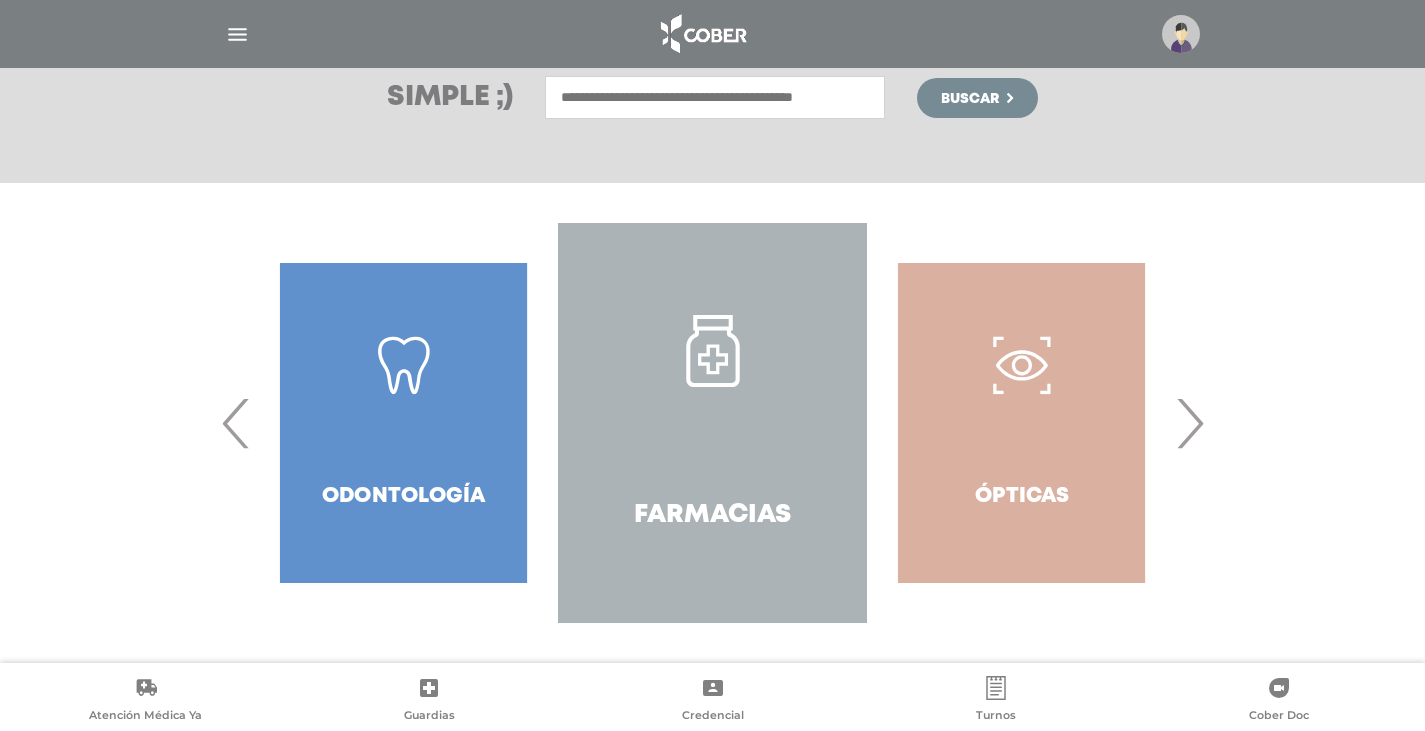 click on "Ópticas" at bounding box center [1021, 423] 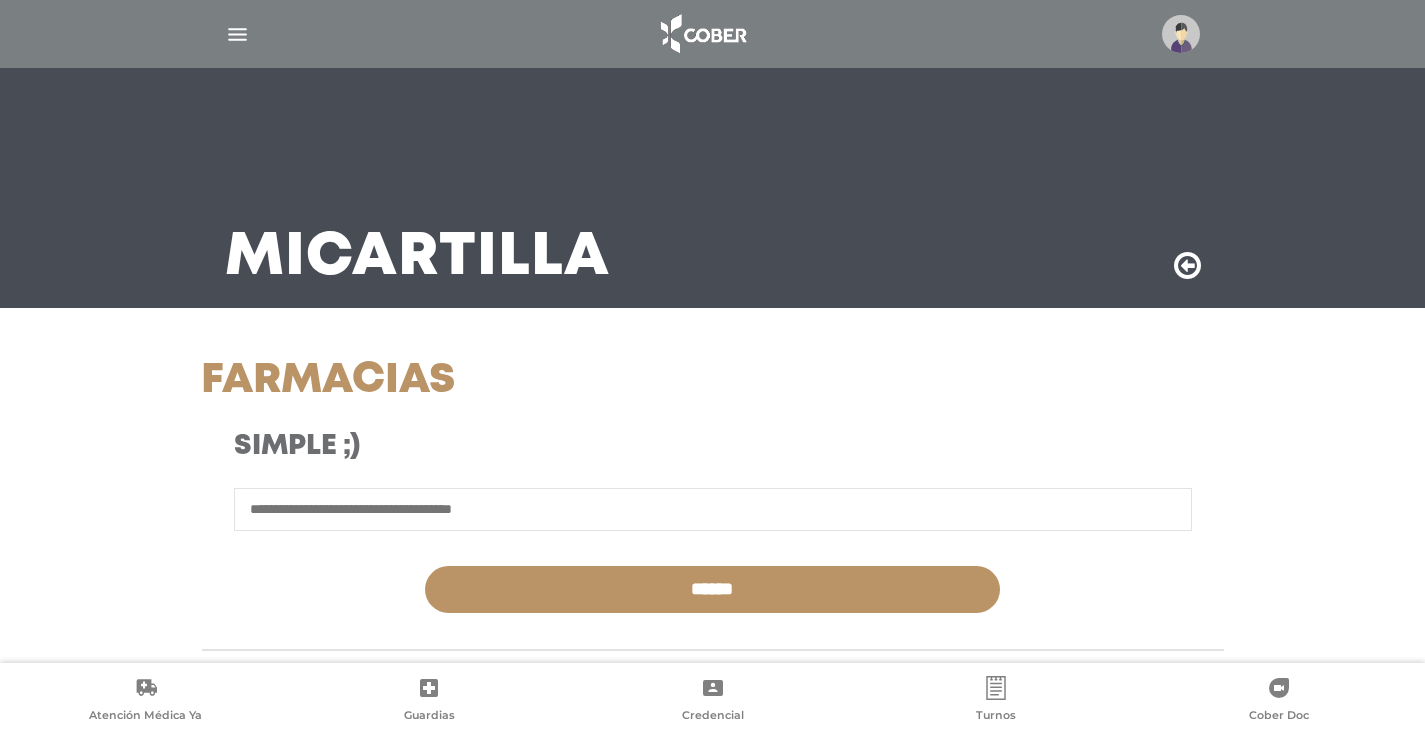 scroll, scrollTop: 522, scrollLeft: 0, axis: vertical 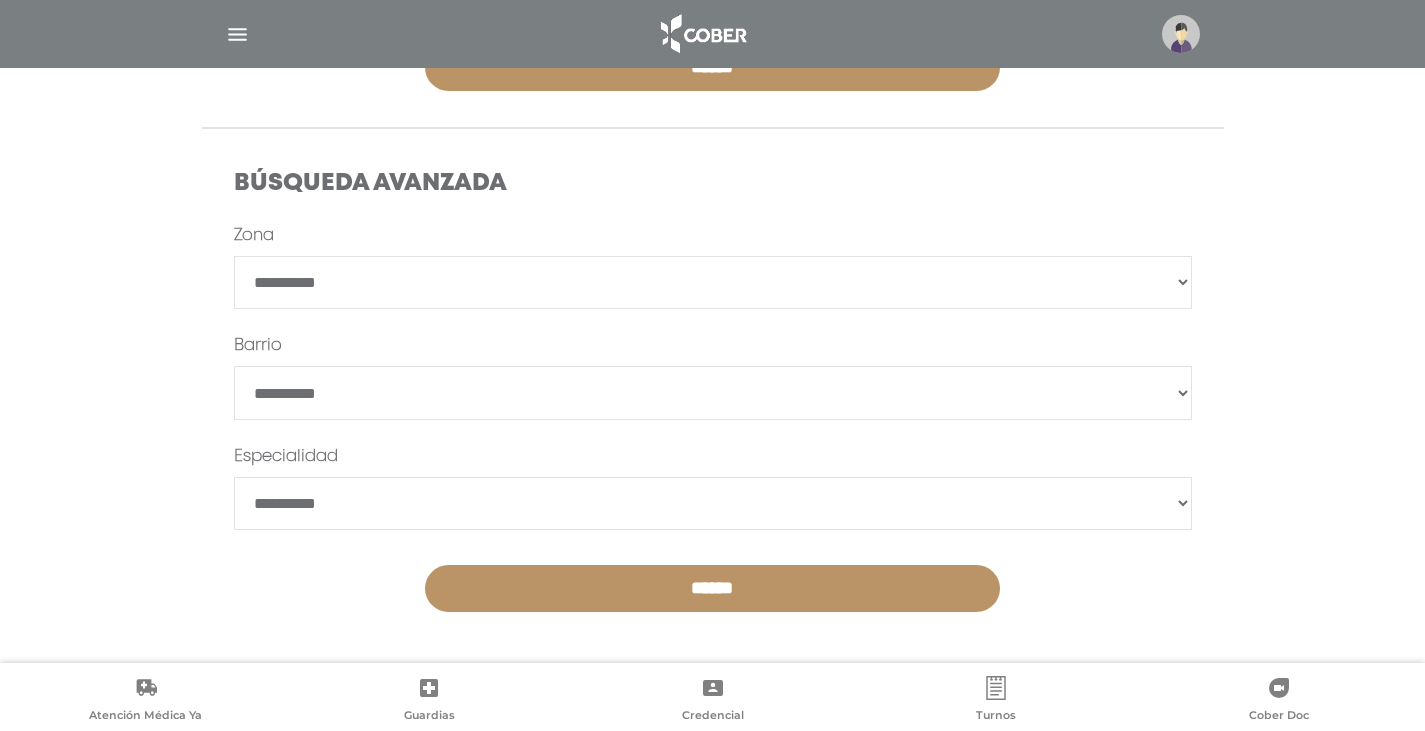 click on "**********" at bounding box center (713, 283) 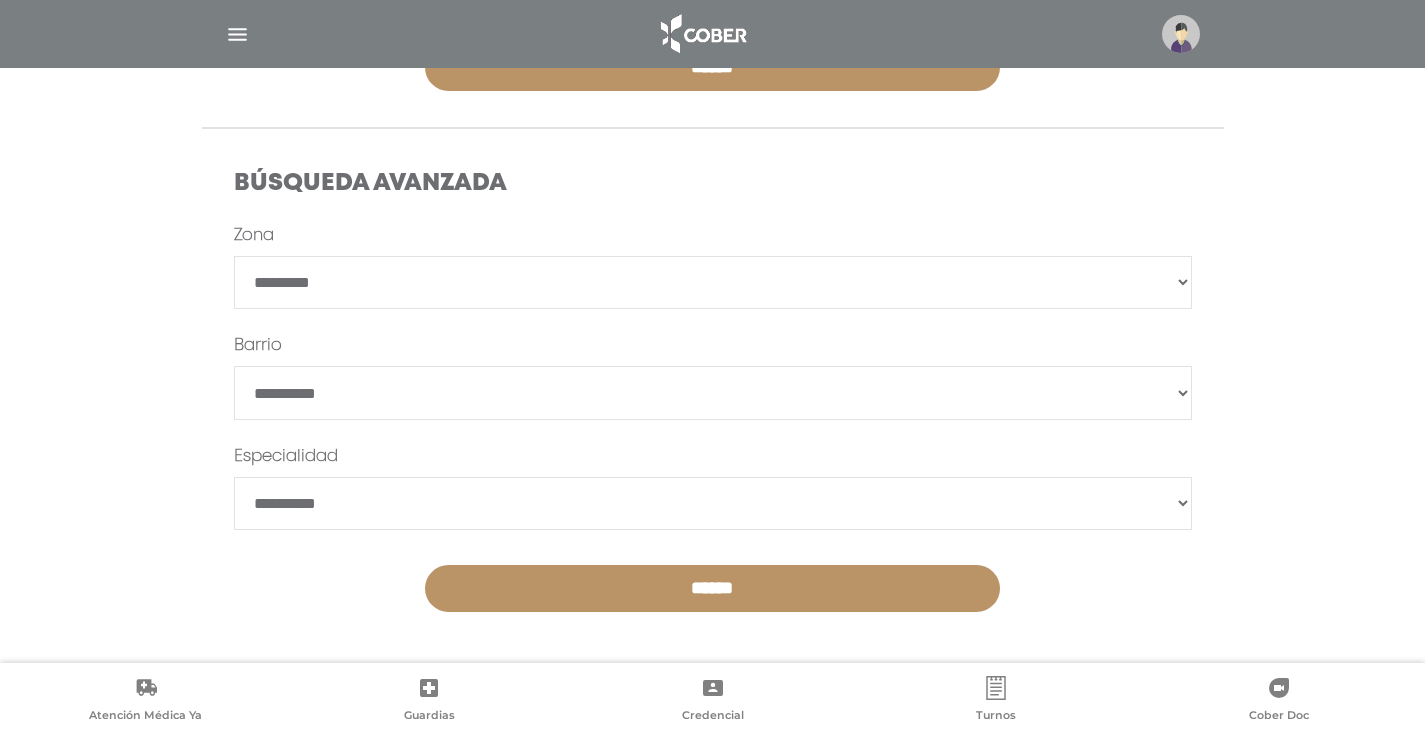 click on "**********" at bounding box center (713, 283) 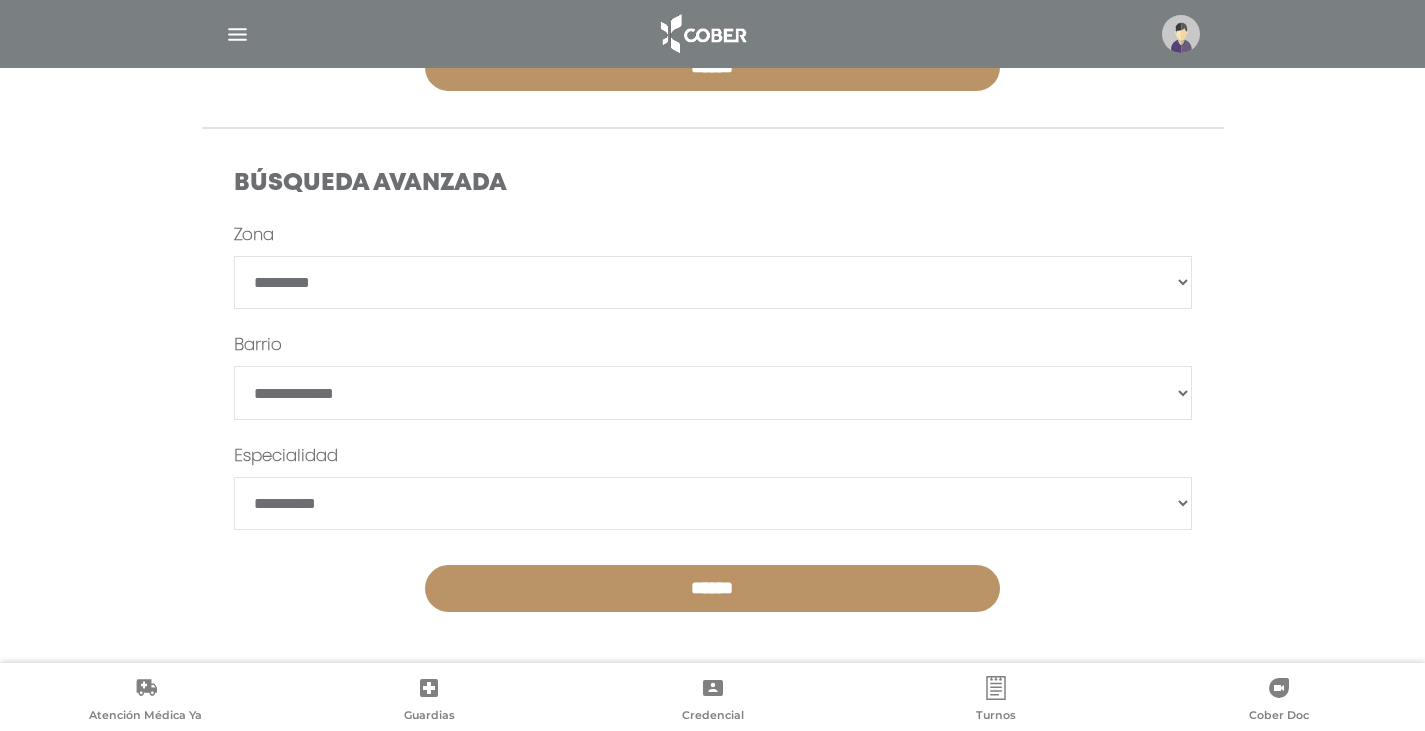 click on "**********" at bounding box center [713, 504] 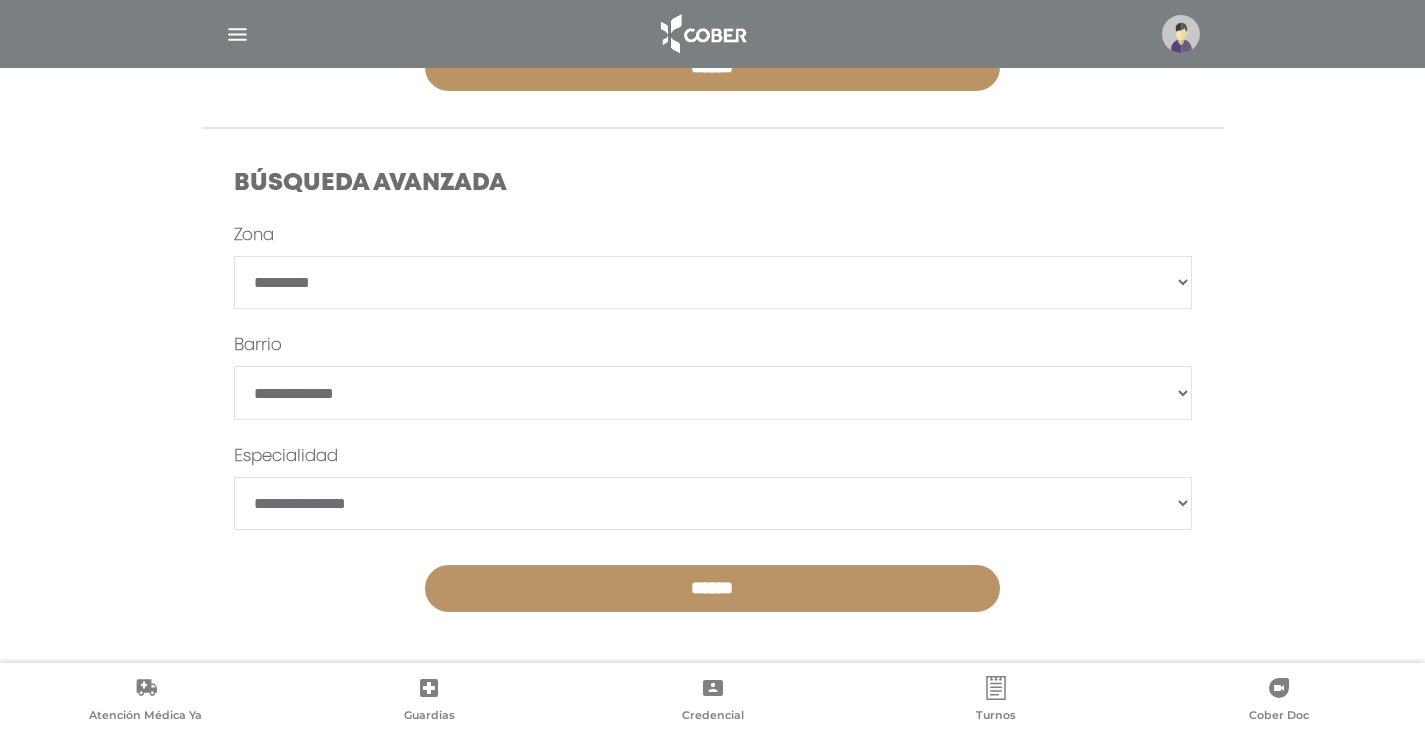 click on "******" at bounding box center [712, 588] 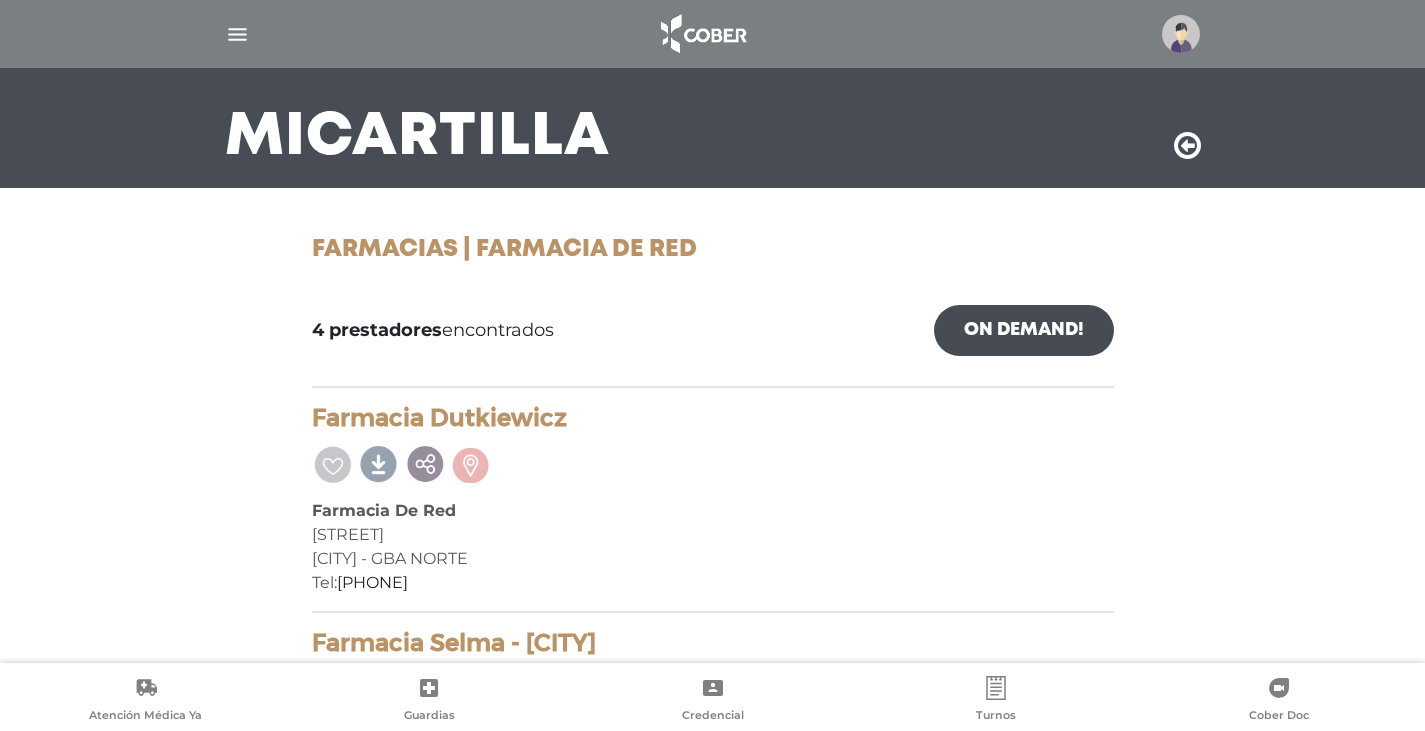 scroll, scrollTop: 760, scrollLeft: 0, axis: vertical 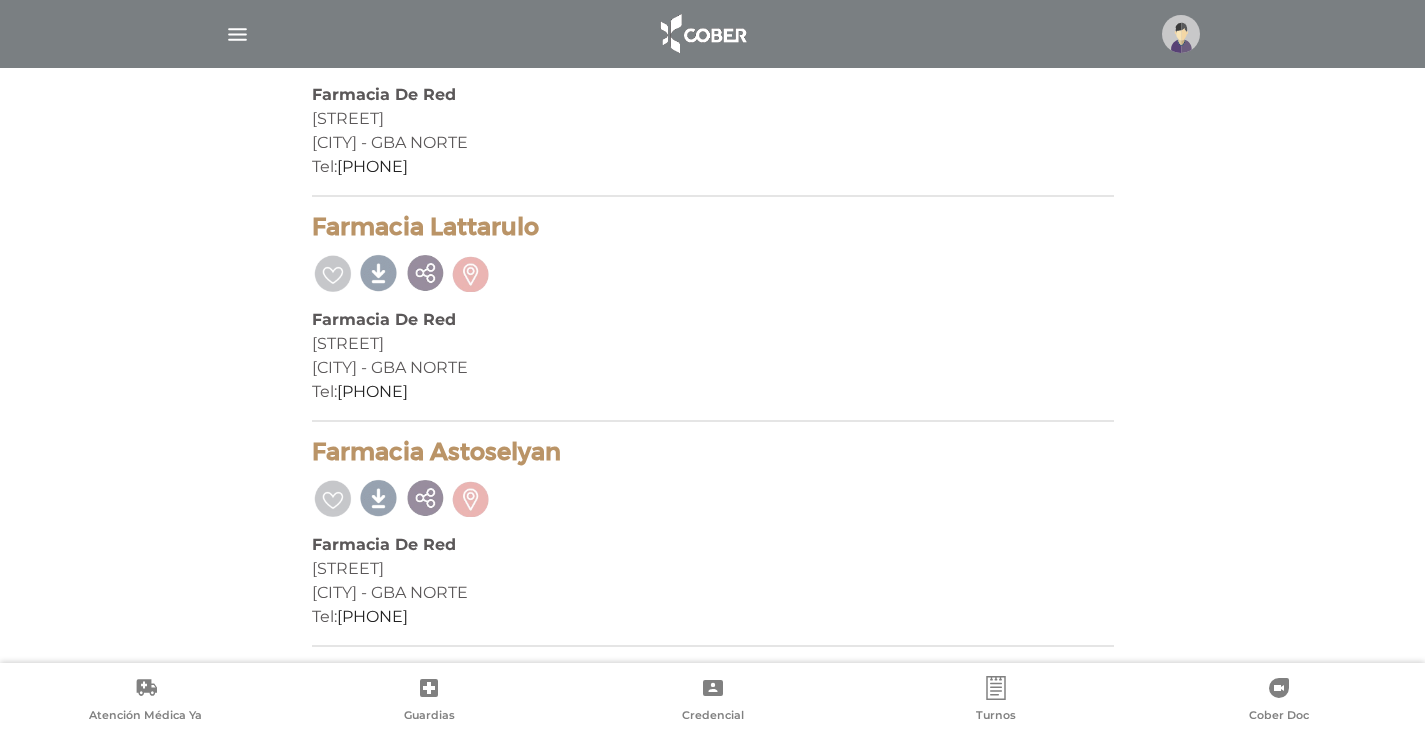 click at bounding box center [333, 496] 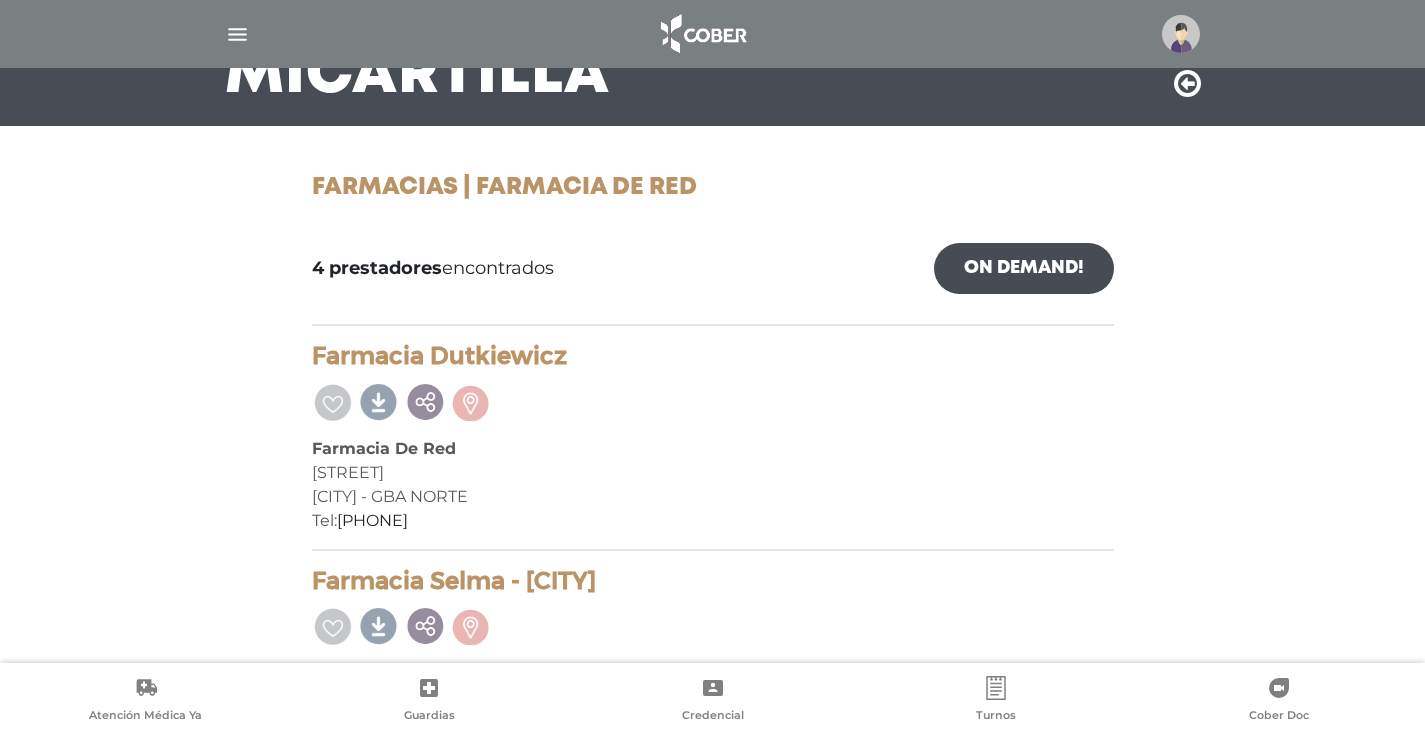 scroll, scrollTop: 0, scrollLeft: 0, axis: both 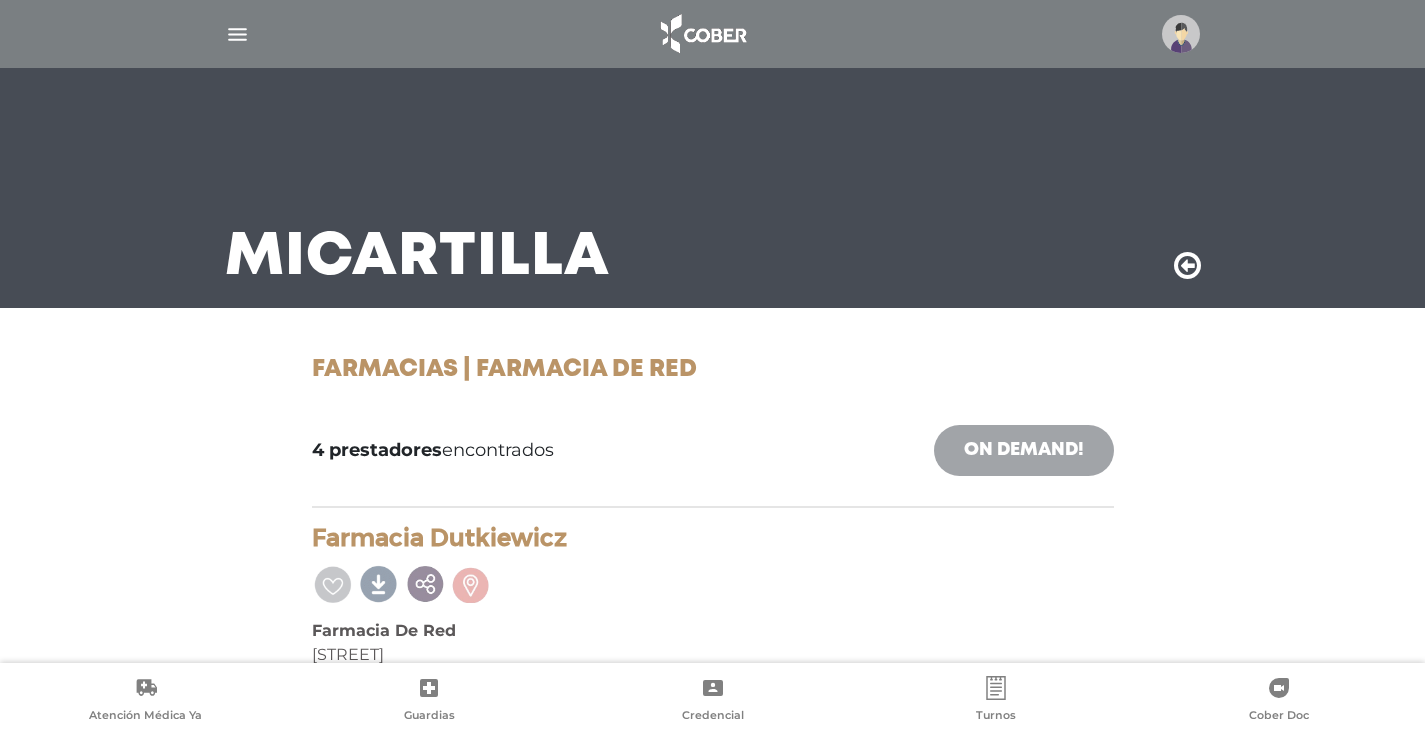 click on "On Demand!" at bounding box center (1024, 450) 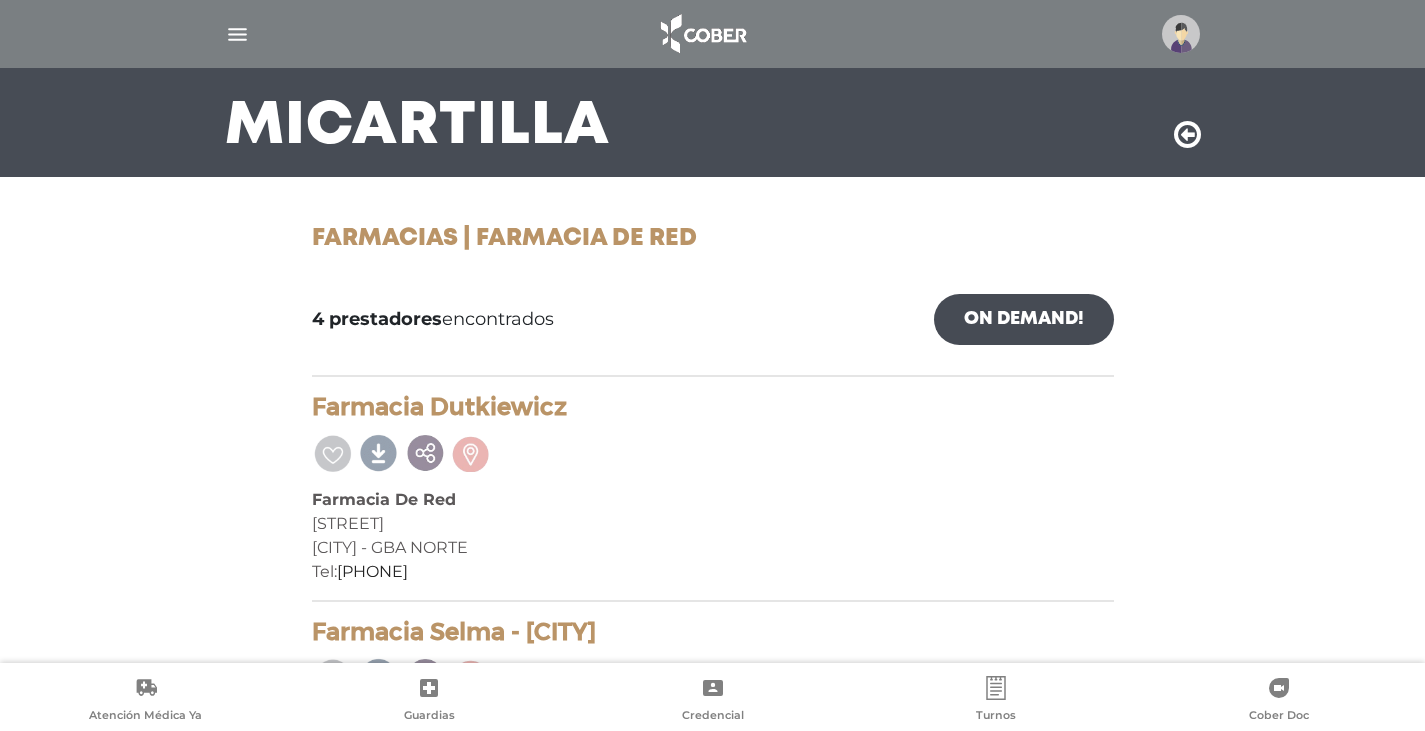 scroll, scrollTop: 0, scrollLeft: 0, axis: both 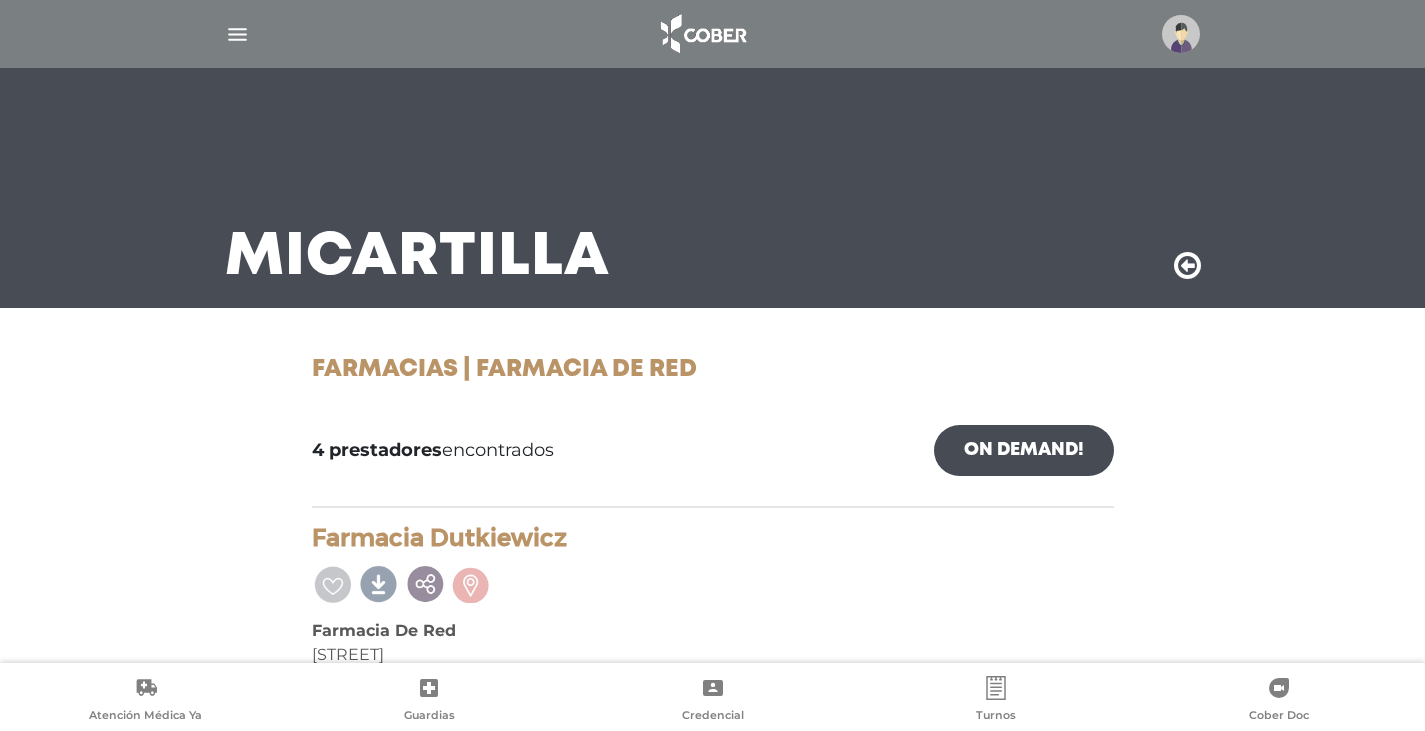 click at bounding box center (1187, 266) 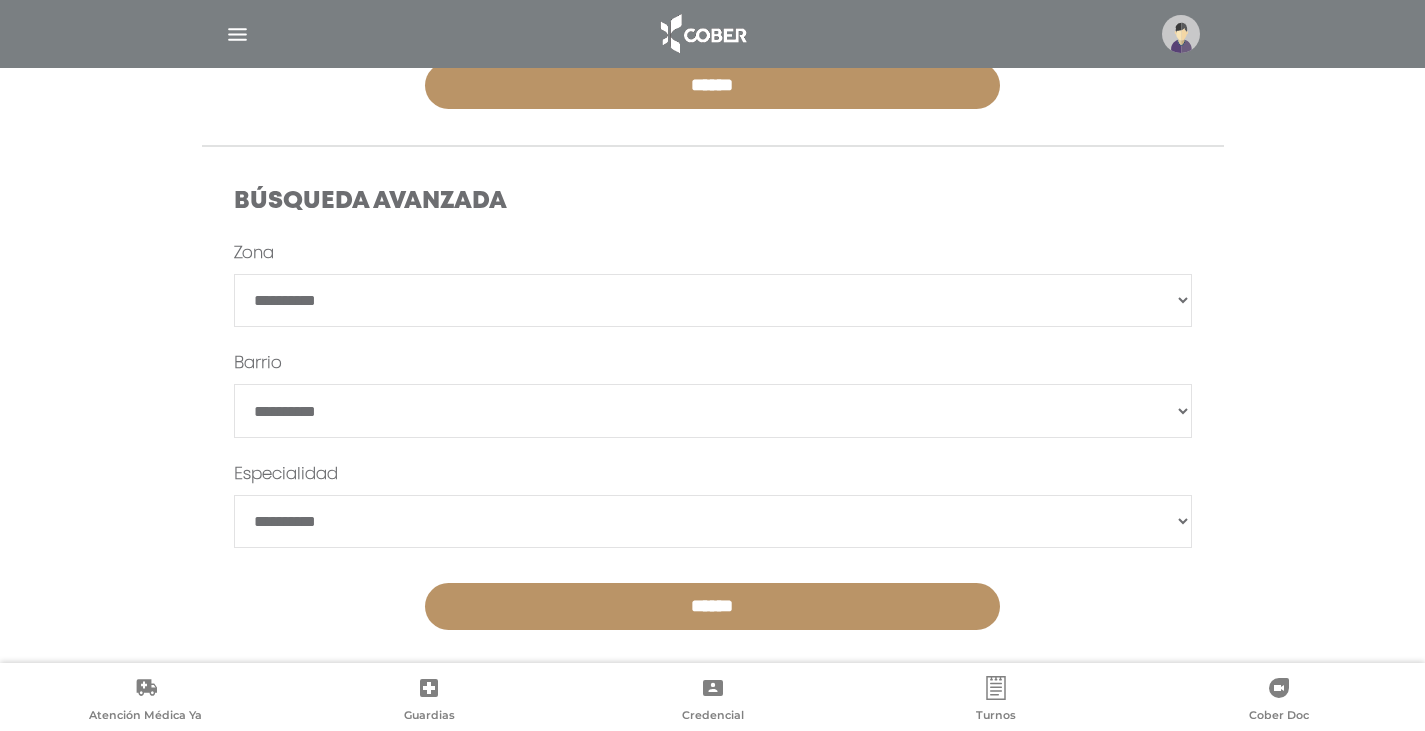 scroll, scrollTop: 522, scrollLeft: 0, axis: vertical 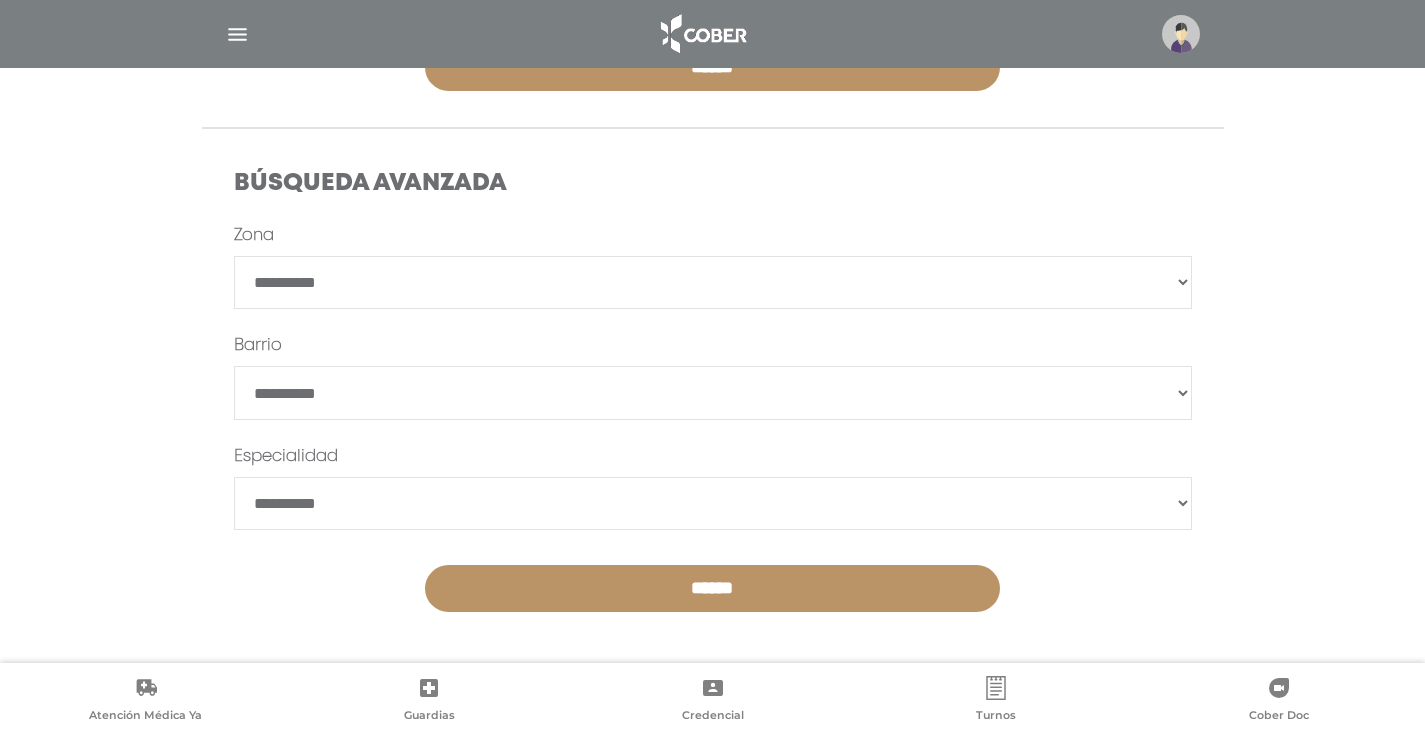 click on "**********" at bounding box center (713, 283) 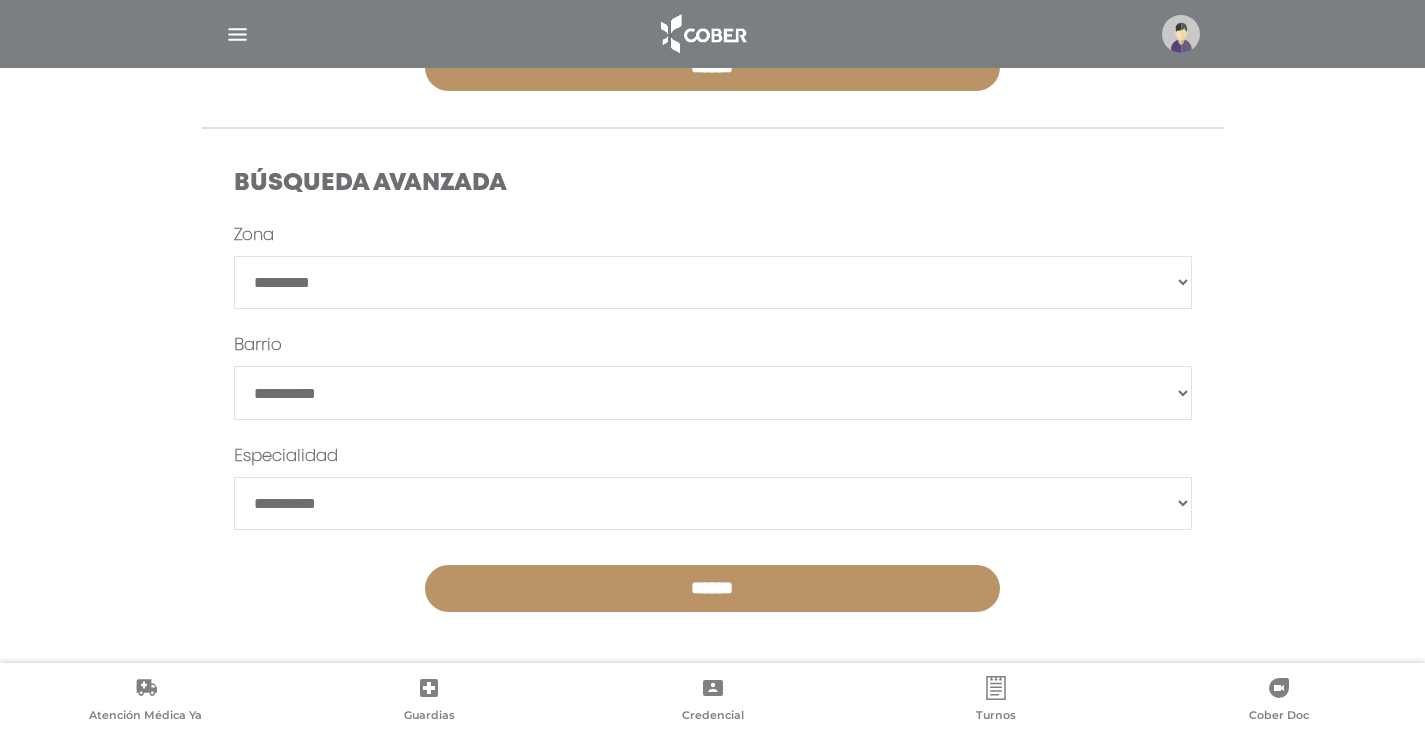 click on "**********" at bounding box center [713, 283] 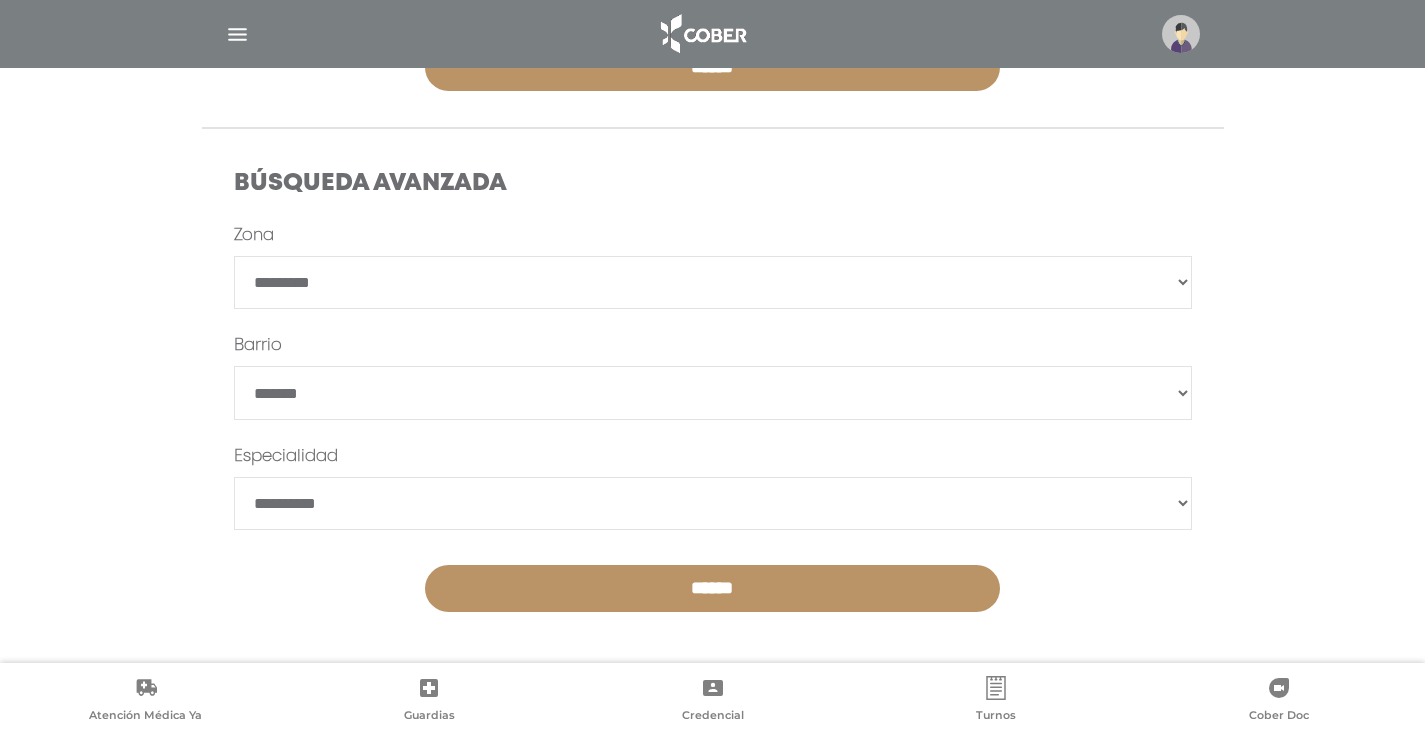 click on "******" at bounding box center [712, 588] 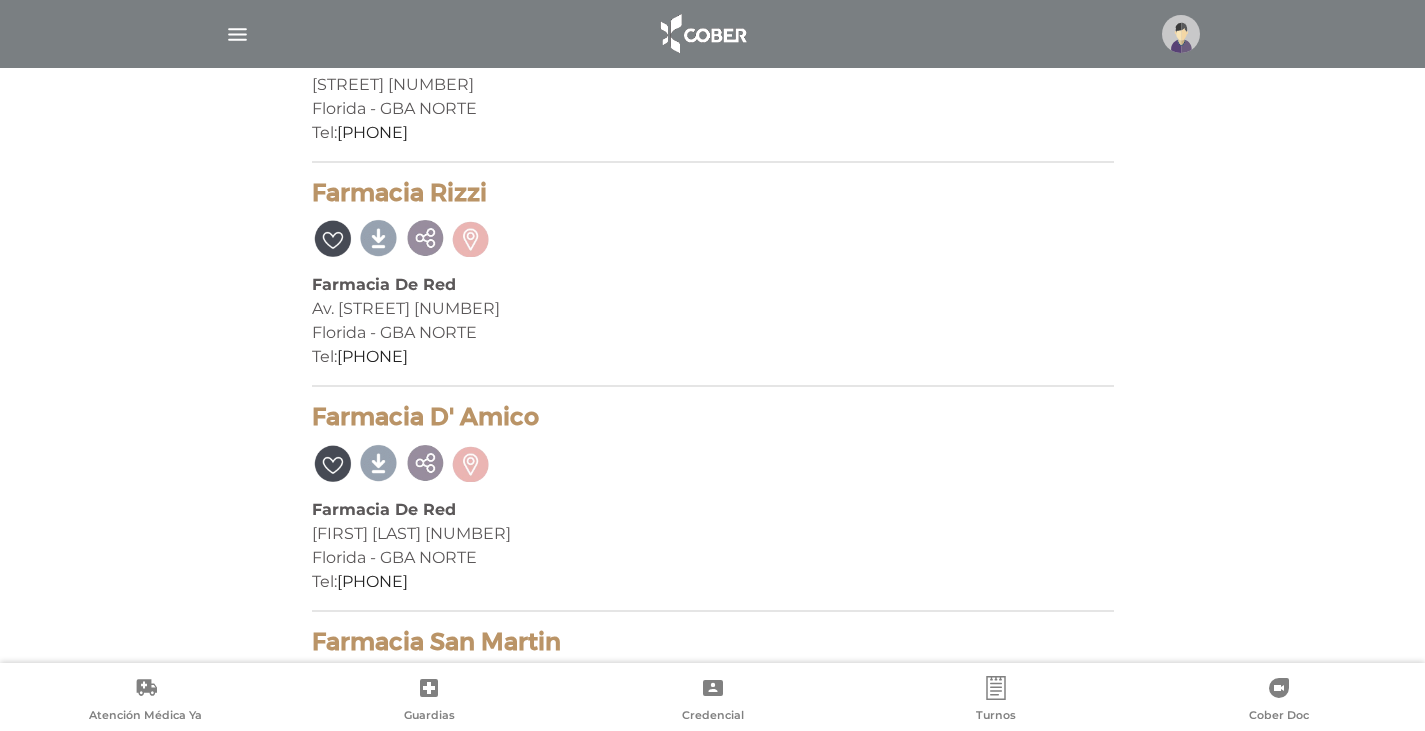 scroll, scrollTop: 0, scrollLeft: 0, axis: both 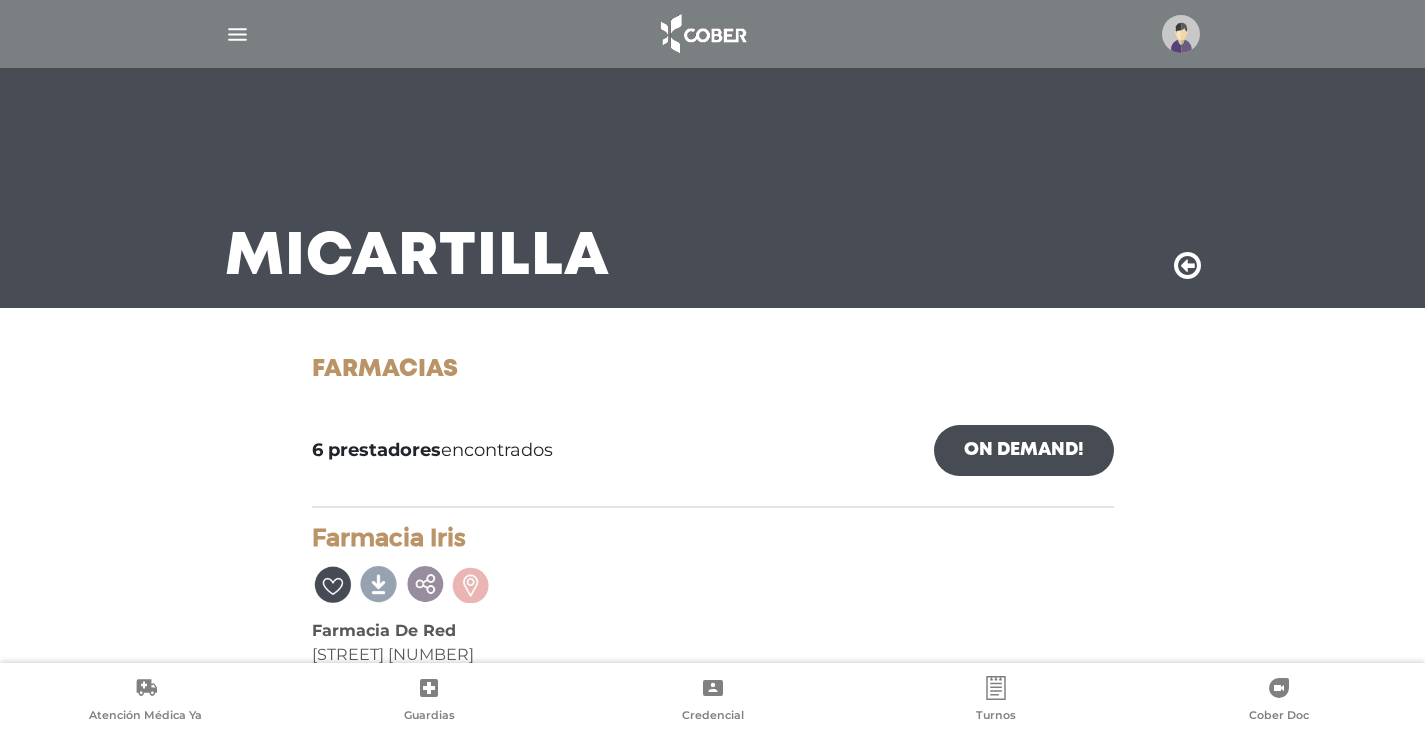 click at bounding box center [1187, 266] 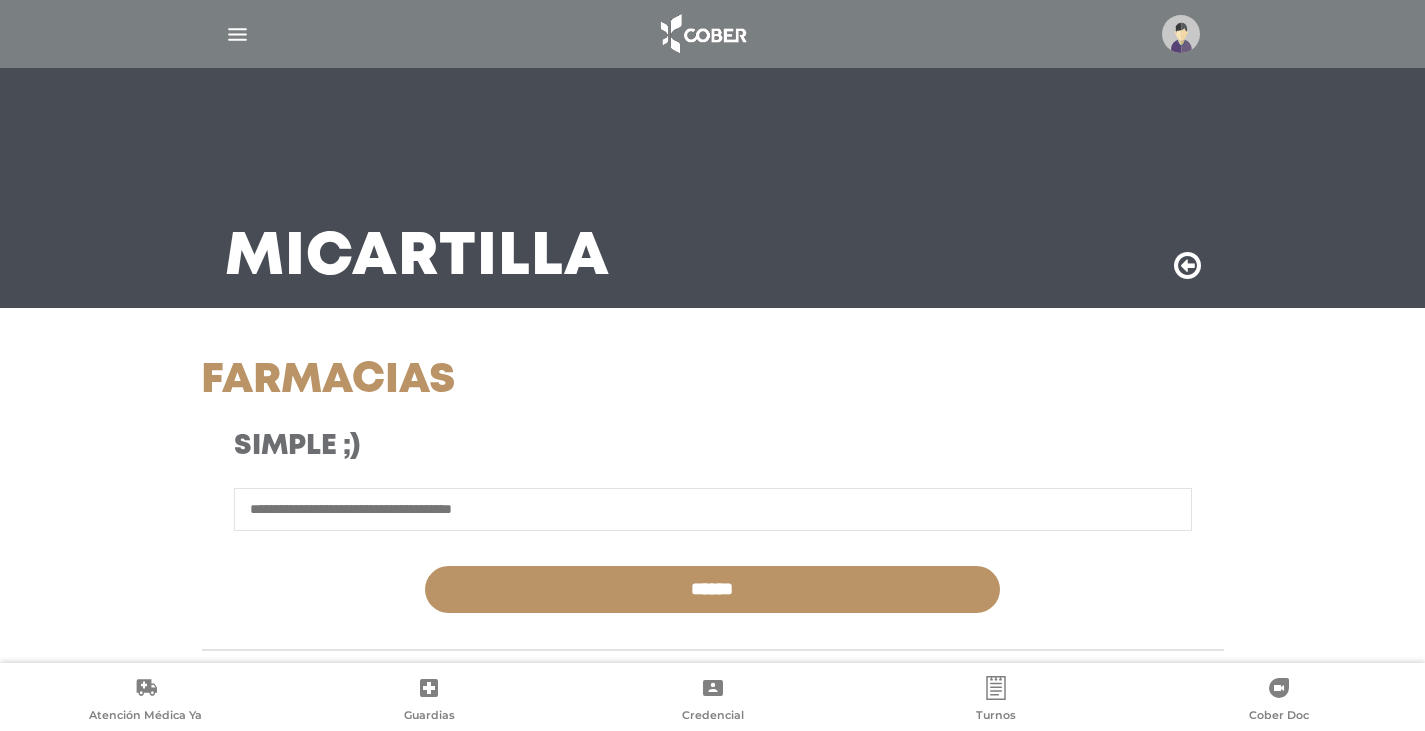 scroll, scrollTop: 522, scrollLeft: 0, axis: vertical 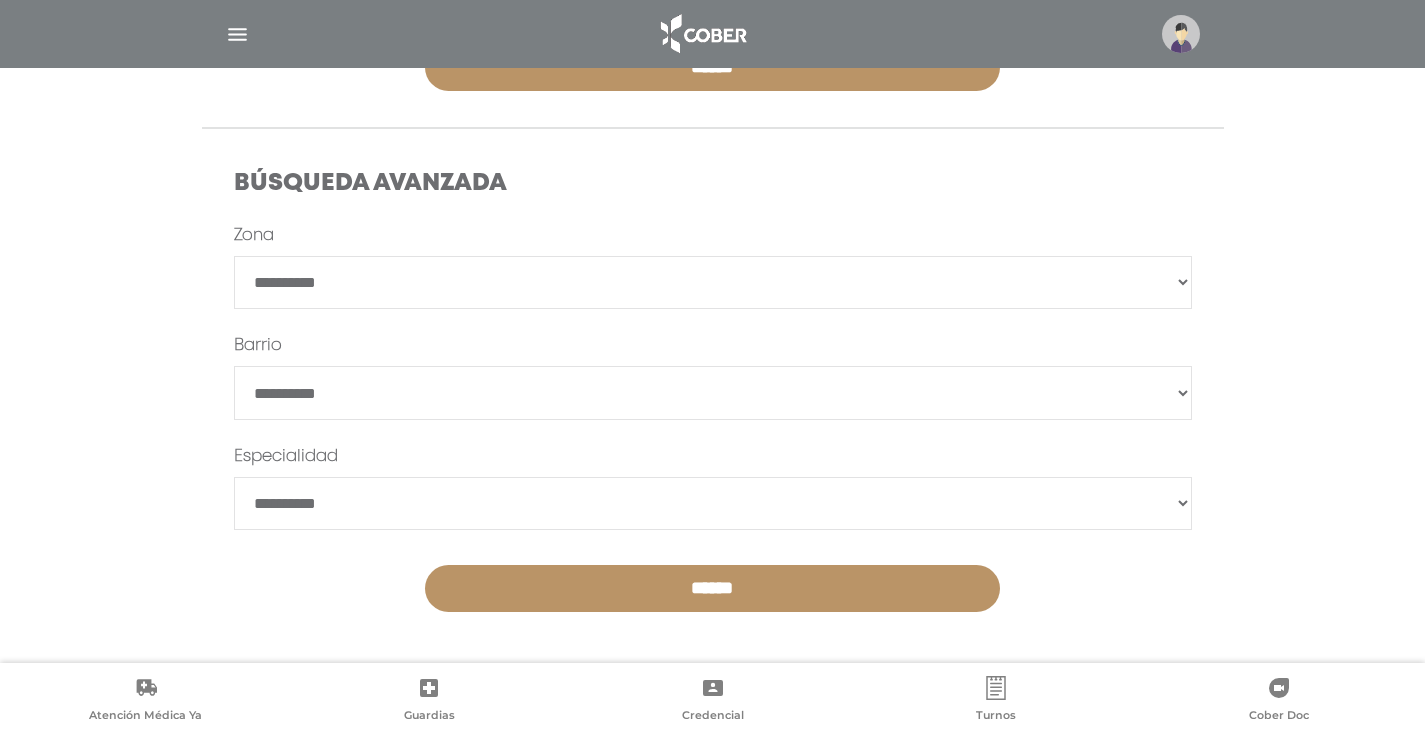 click on "**********" at bounding box center [713, 283] 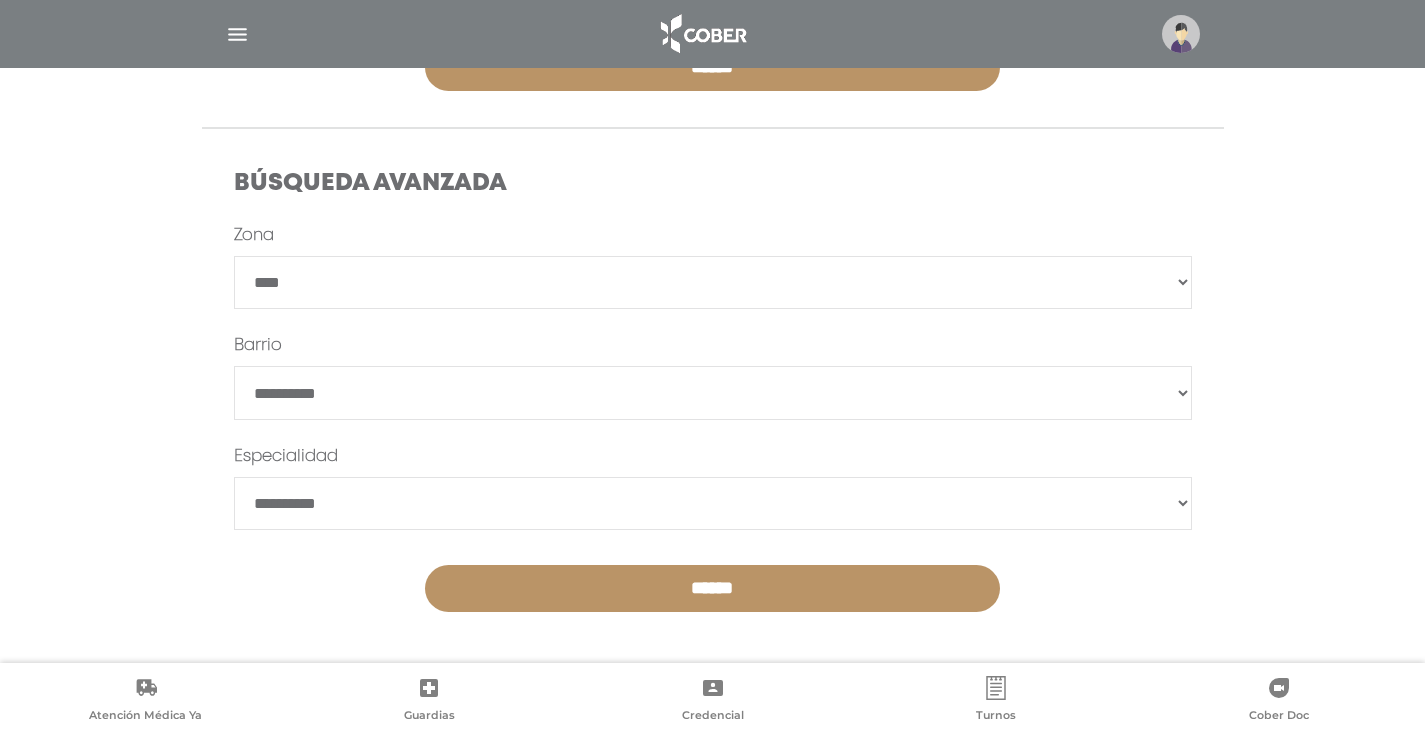 click on "**********" at bounding box center (713, 283) 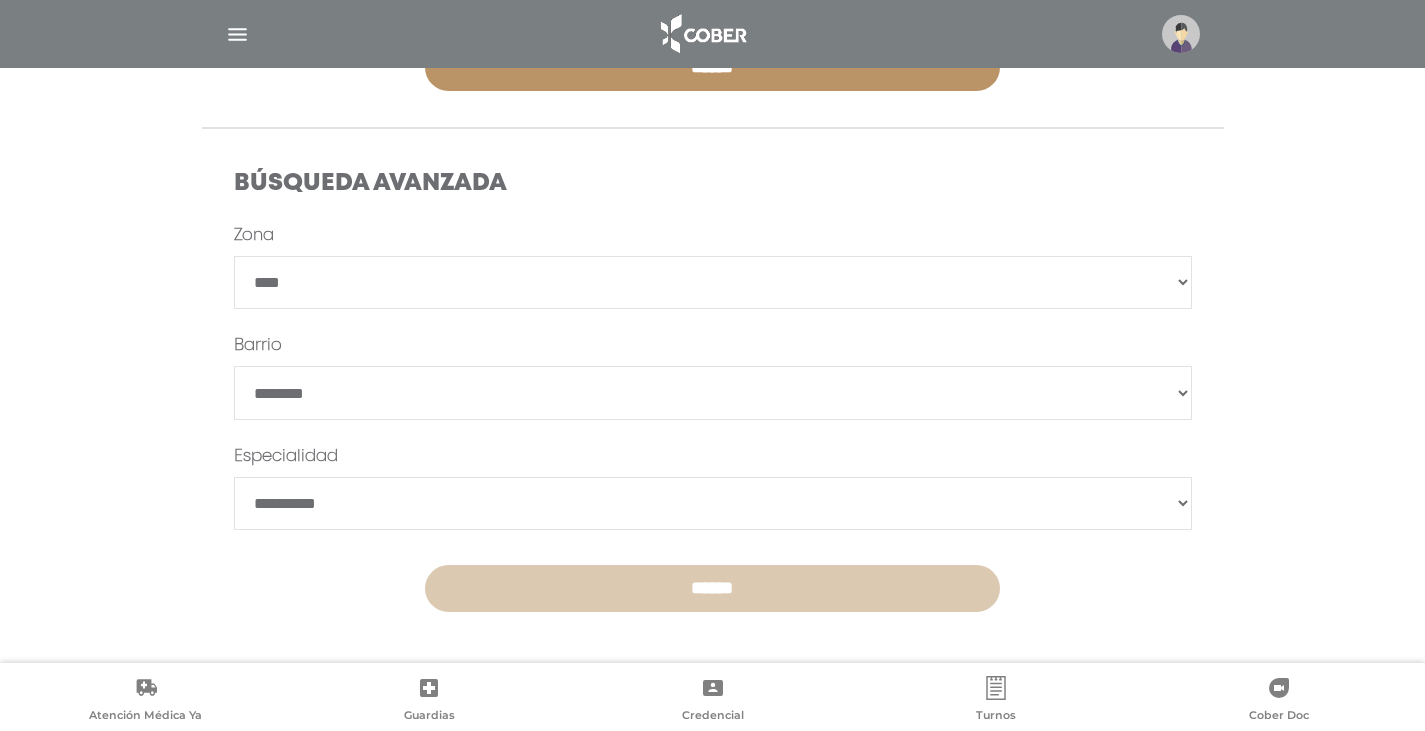 click on "******" at bounding box center [712, 588] 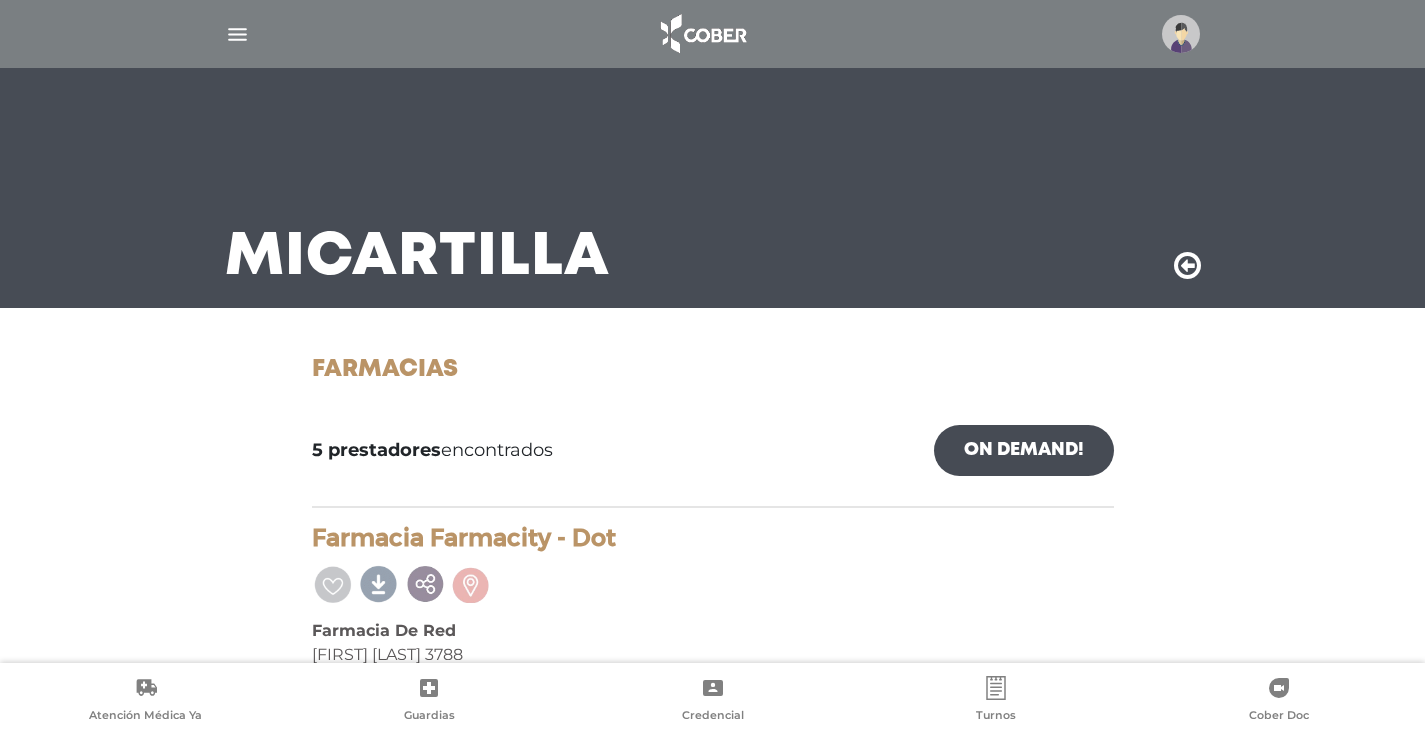 scroll, scrollTop: 0, scrollLeft: 0, axis: both 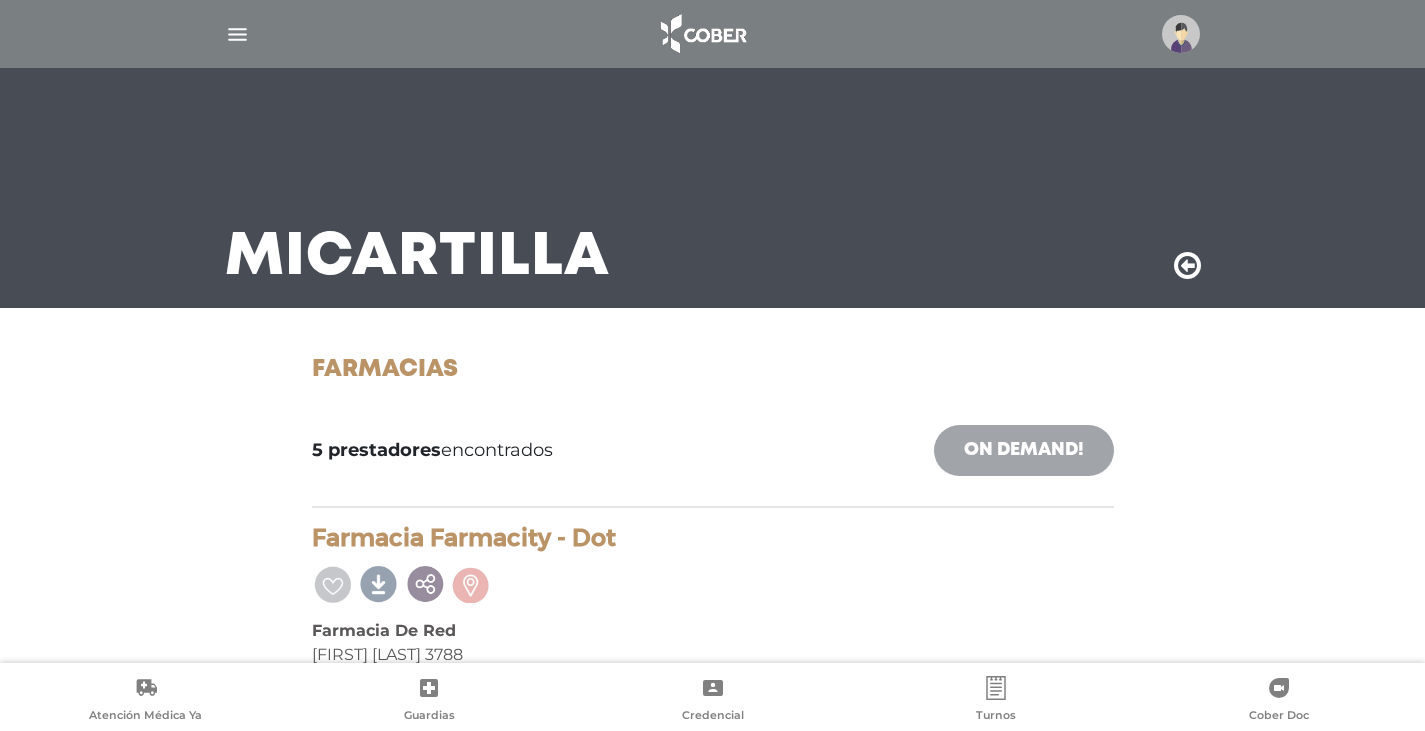 click on "On Demand!" at bounding box center (1024, 450) 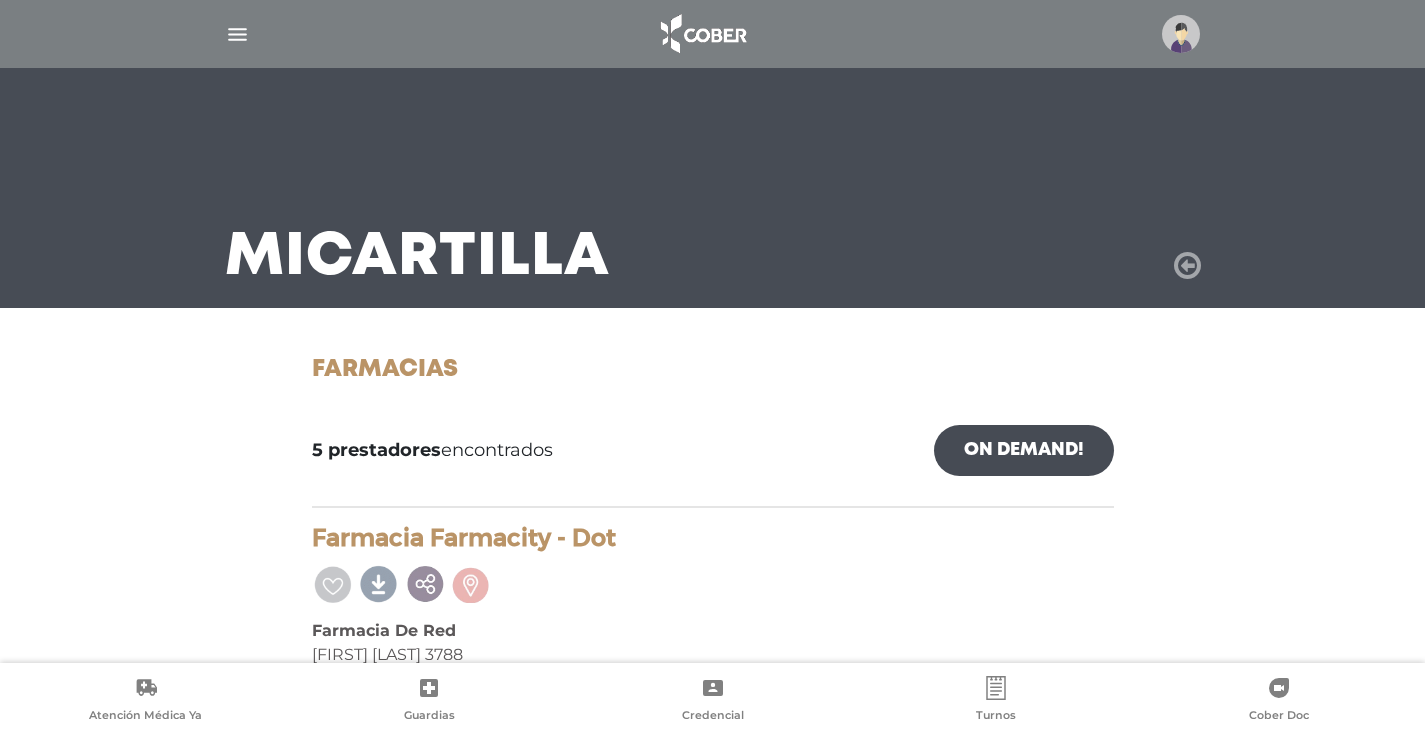 click at bounding box center [1187, 266] 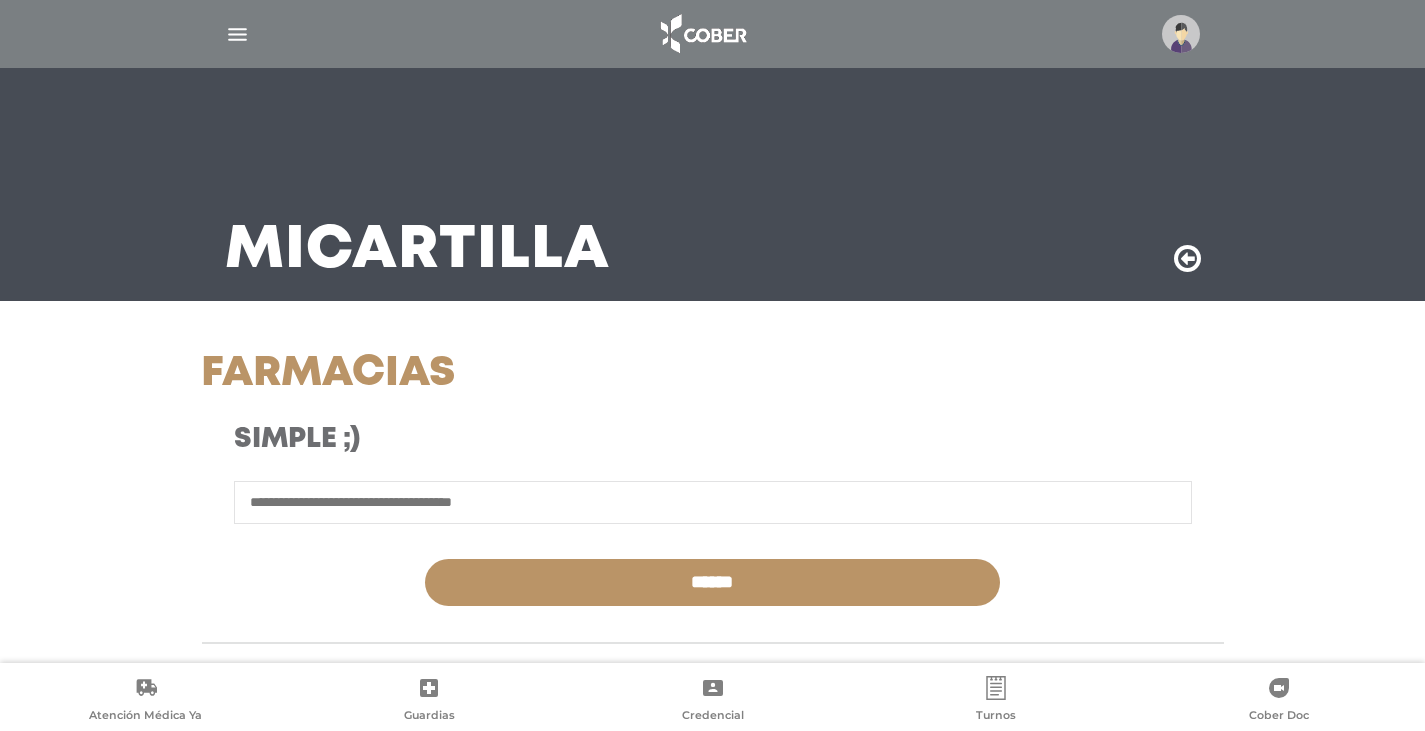 scroll, scrollTop: 522, scrollLeft: 0, axis: vertical 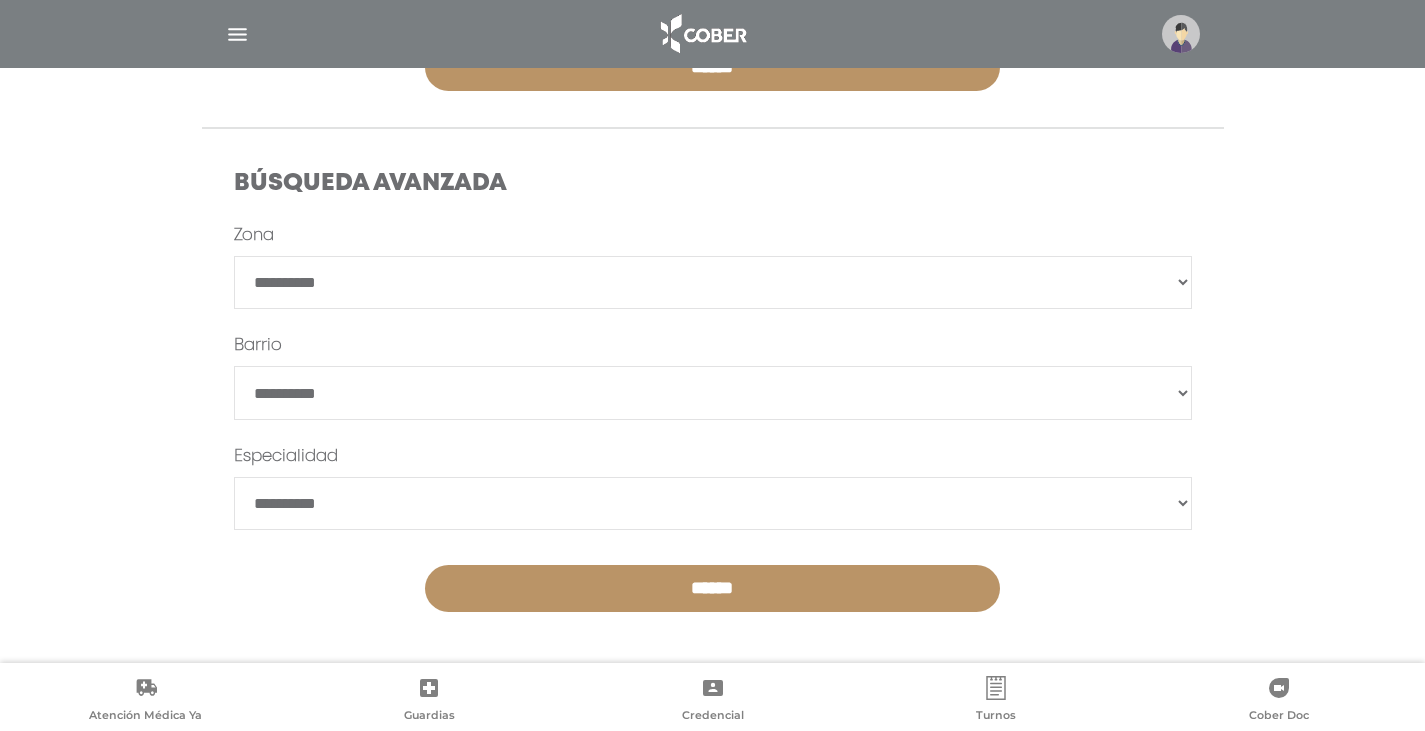 click on "**********" at bounding box center [713, 283] 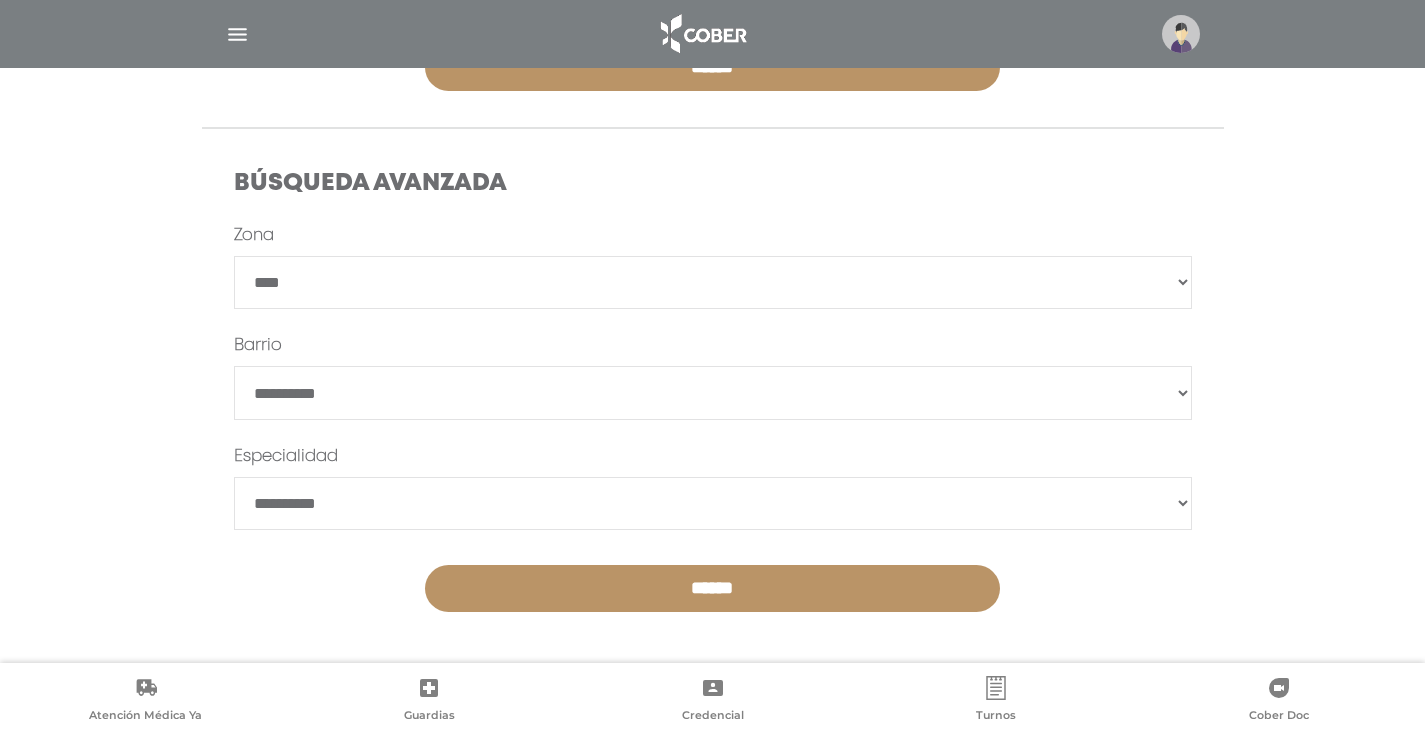 click on "**********" at bounding box center (713, 283) 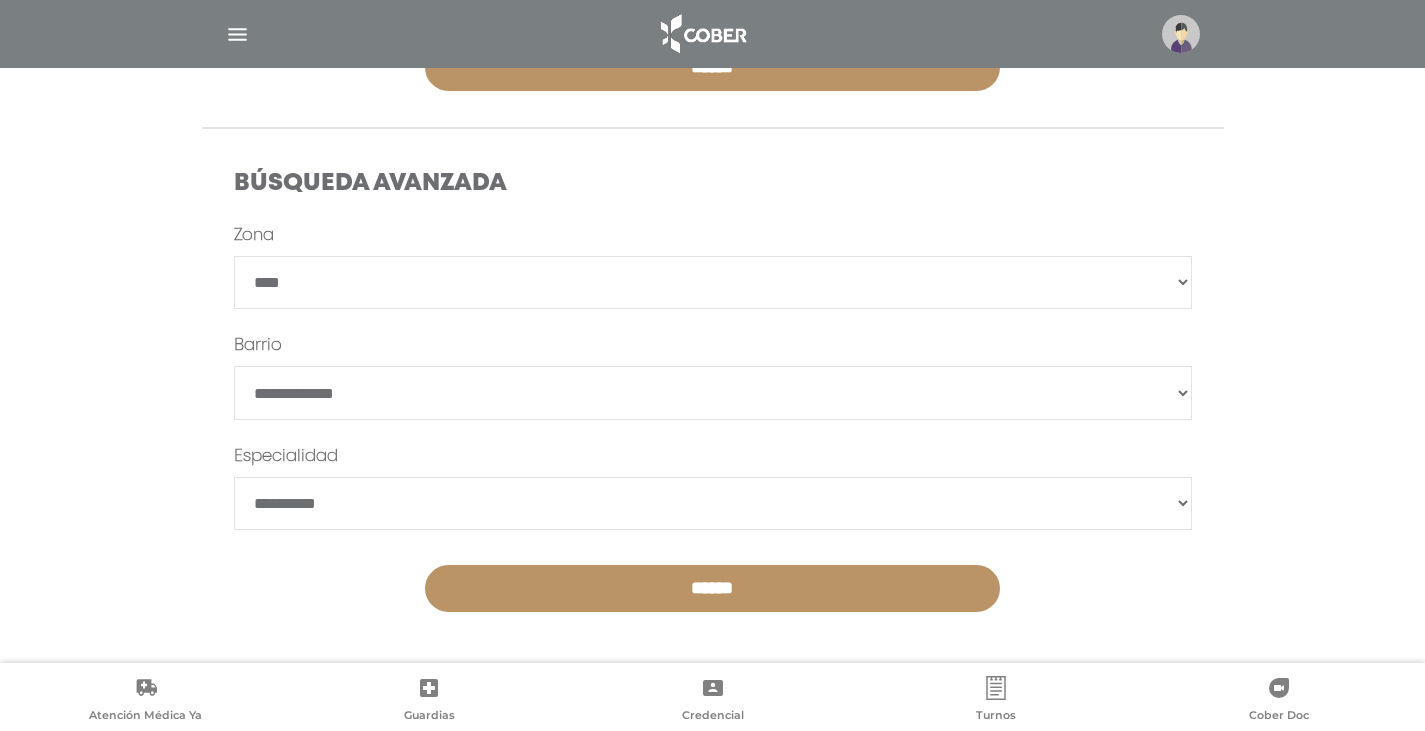 select on "*****" 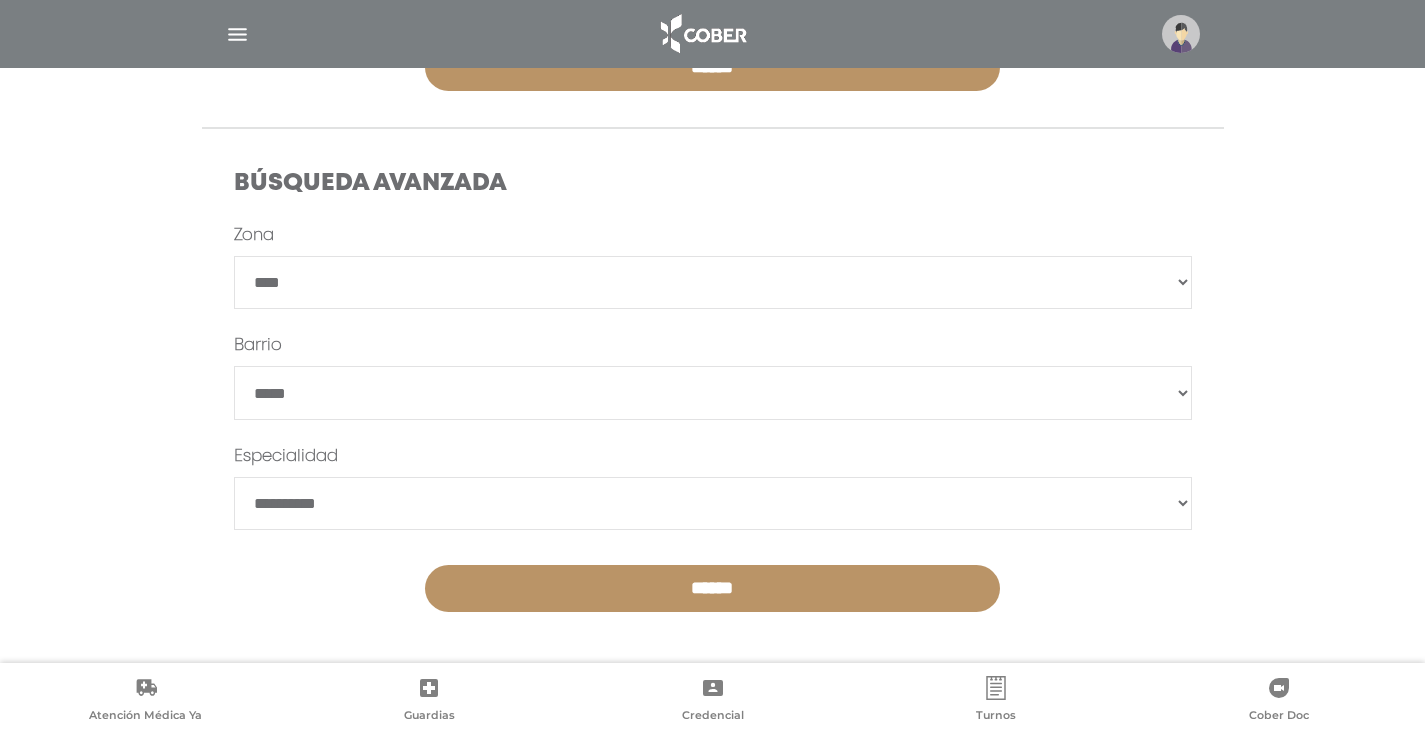 click on "******" at bounding box center (712, 588) 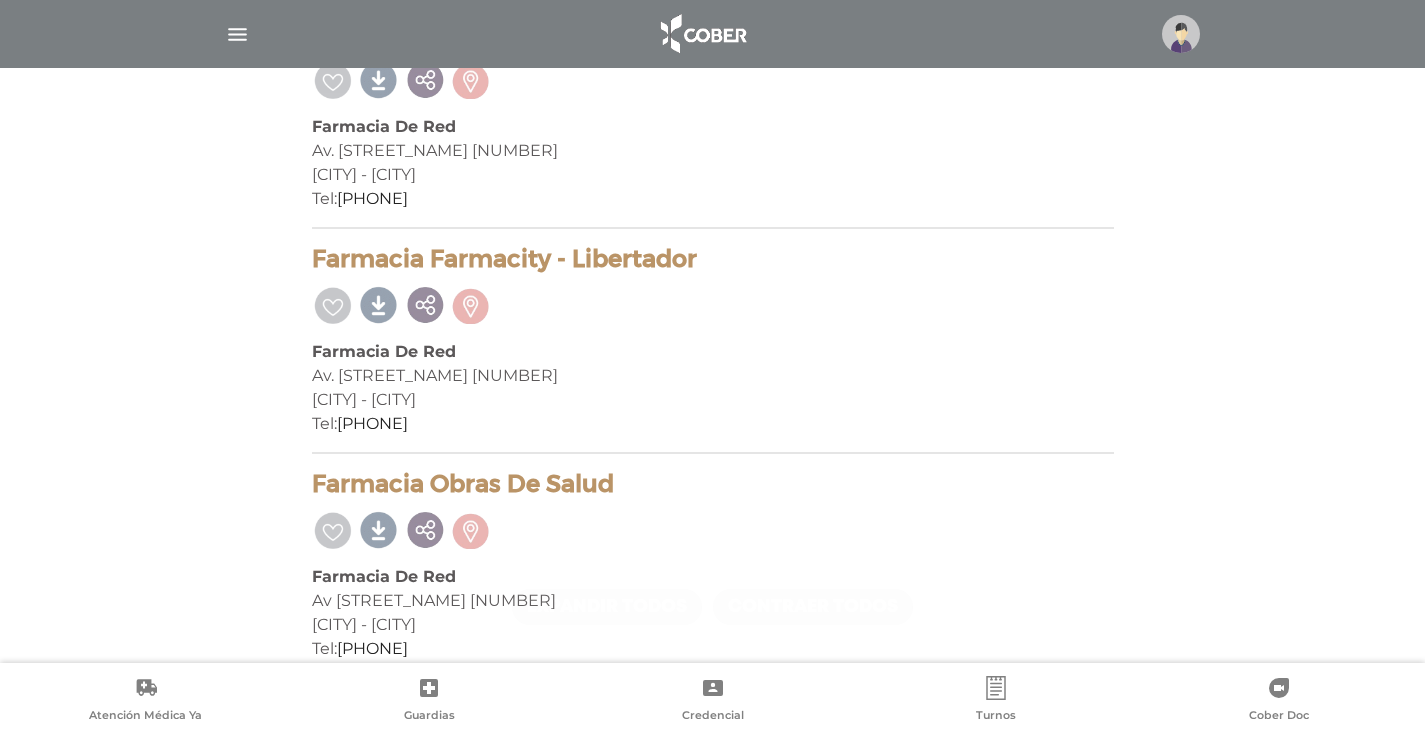 scroll, scrollTop: 1209, scrollLeft: 0, axis: vertical 